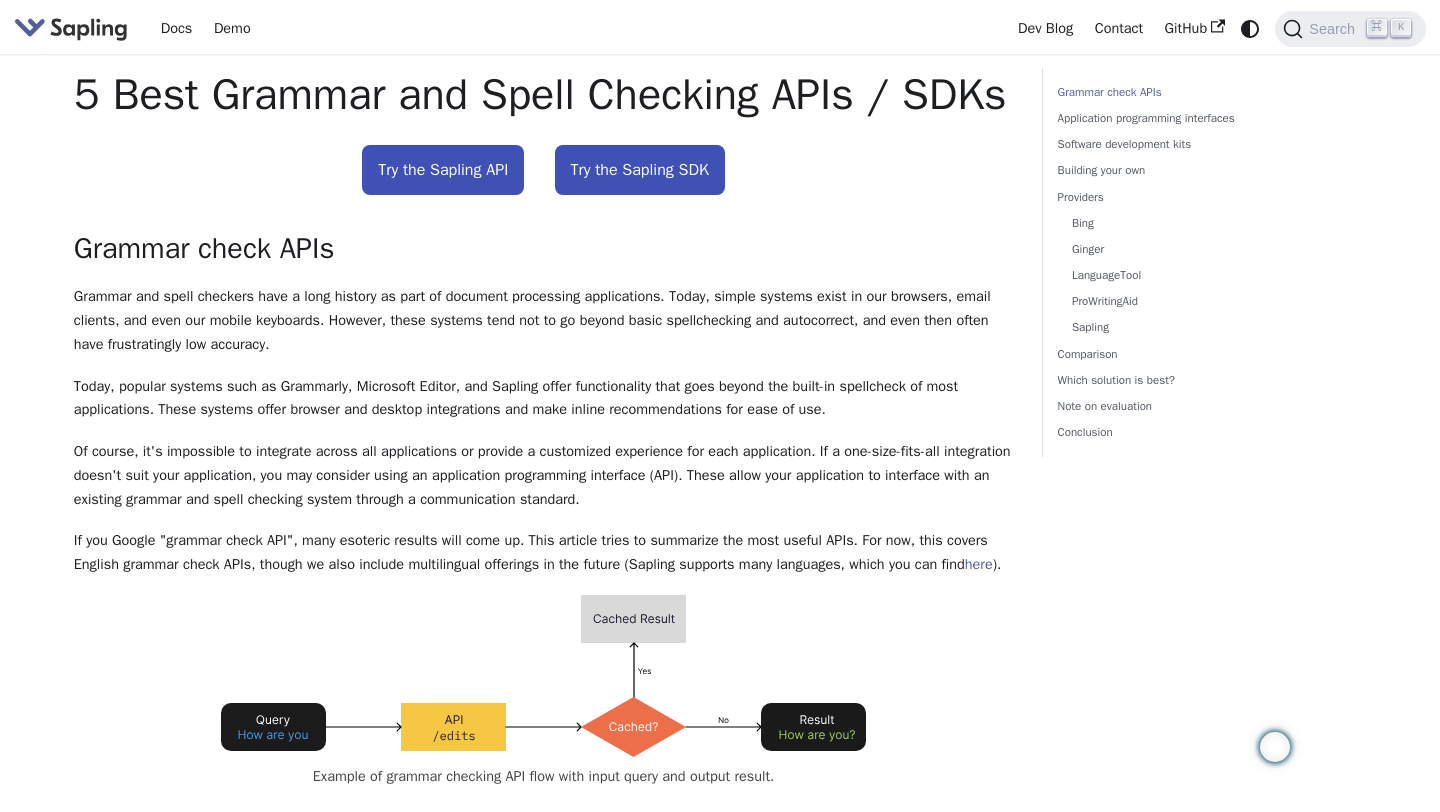 scroll, scrollTop: 0, scrollLeft: 0, axis: both 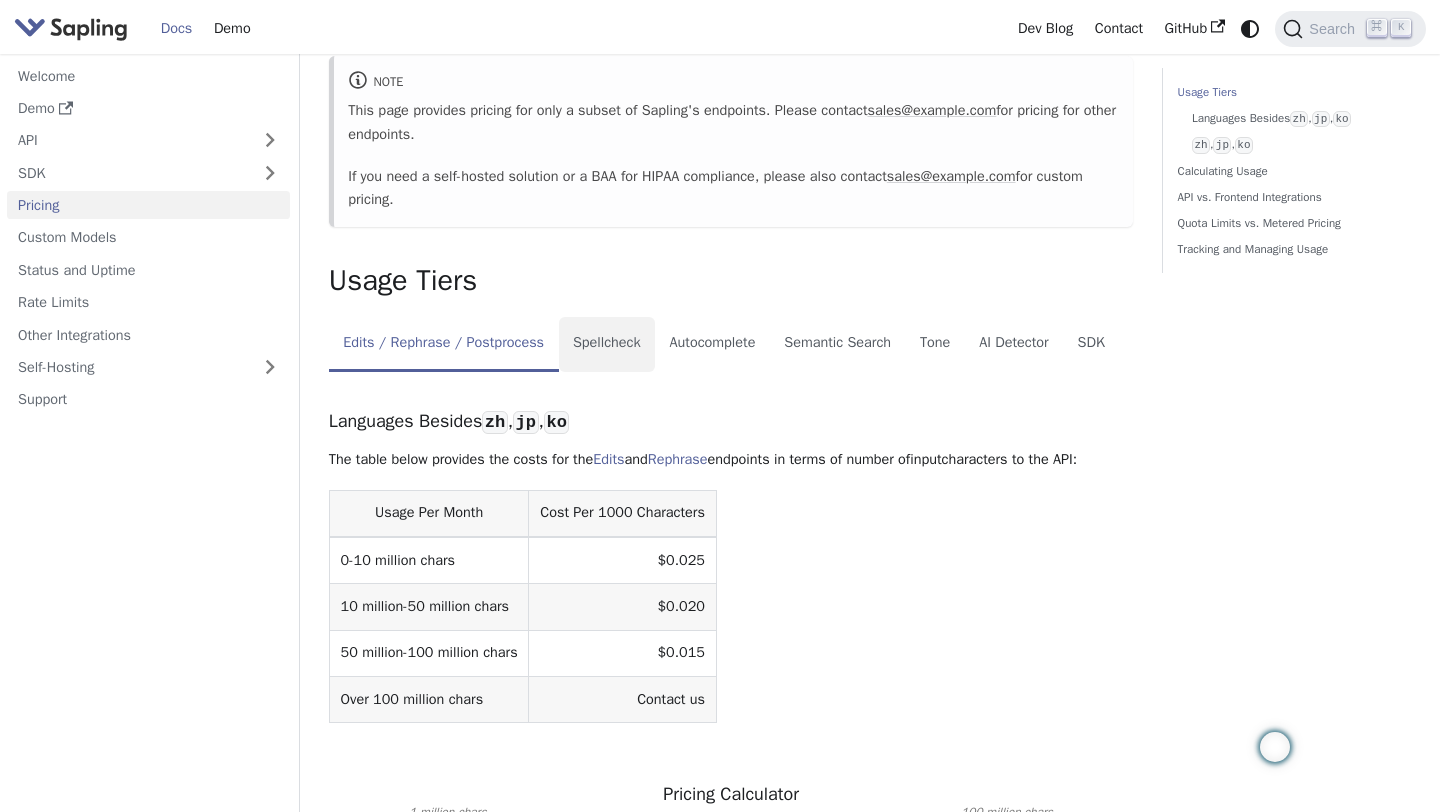 click on "Spellcheck" at bounding box center (607, 345) 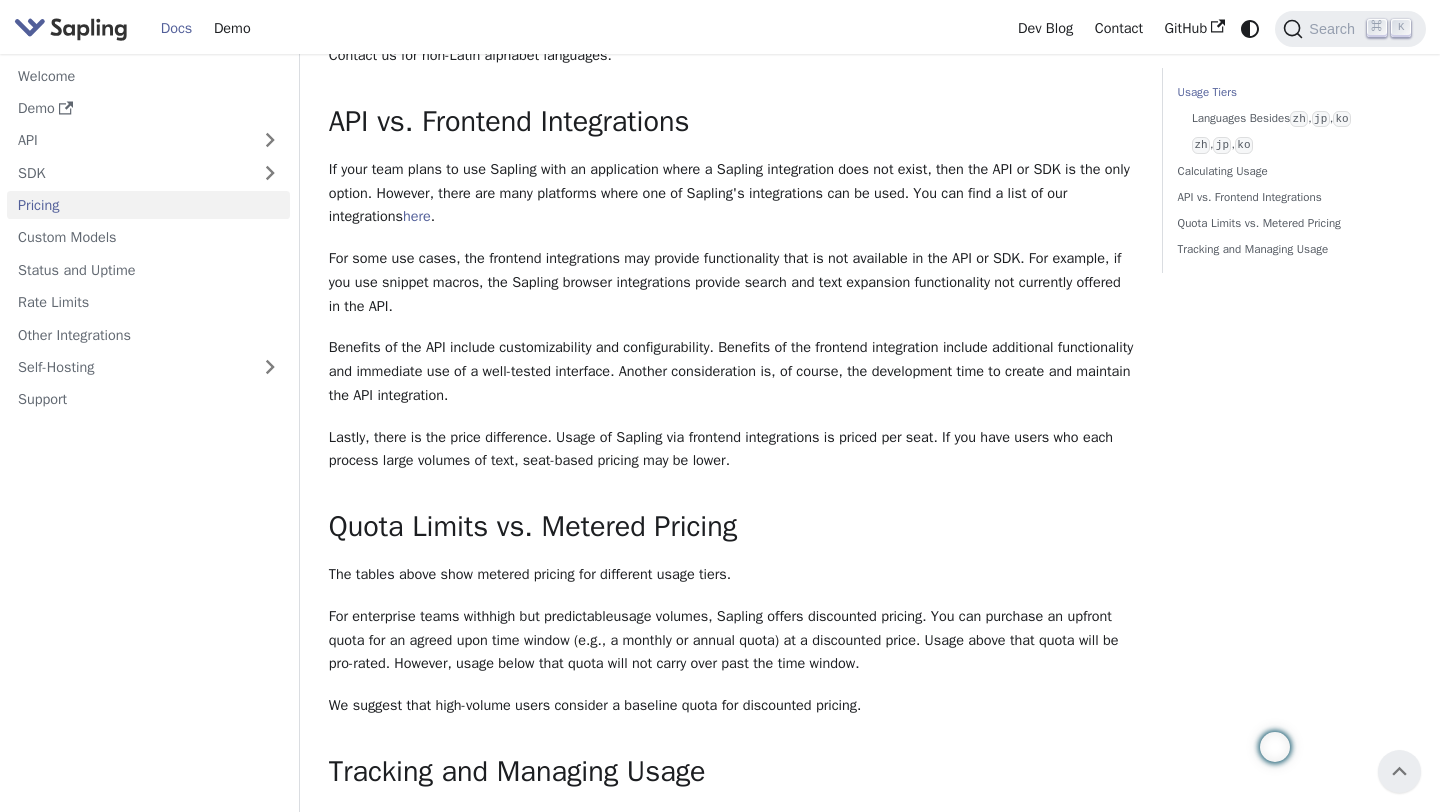 scroll, scrollTop: 0, scrollLeft: 0, axis: both 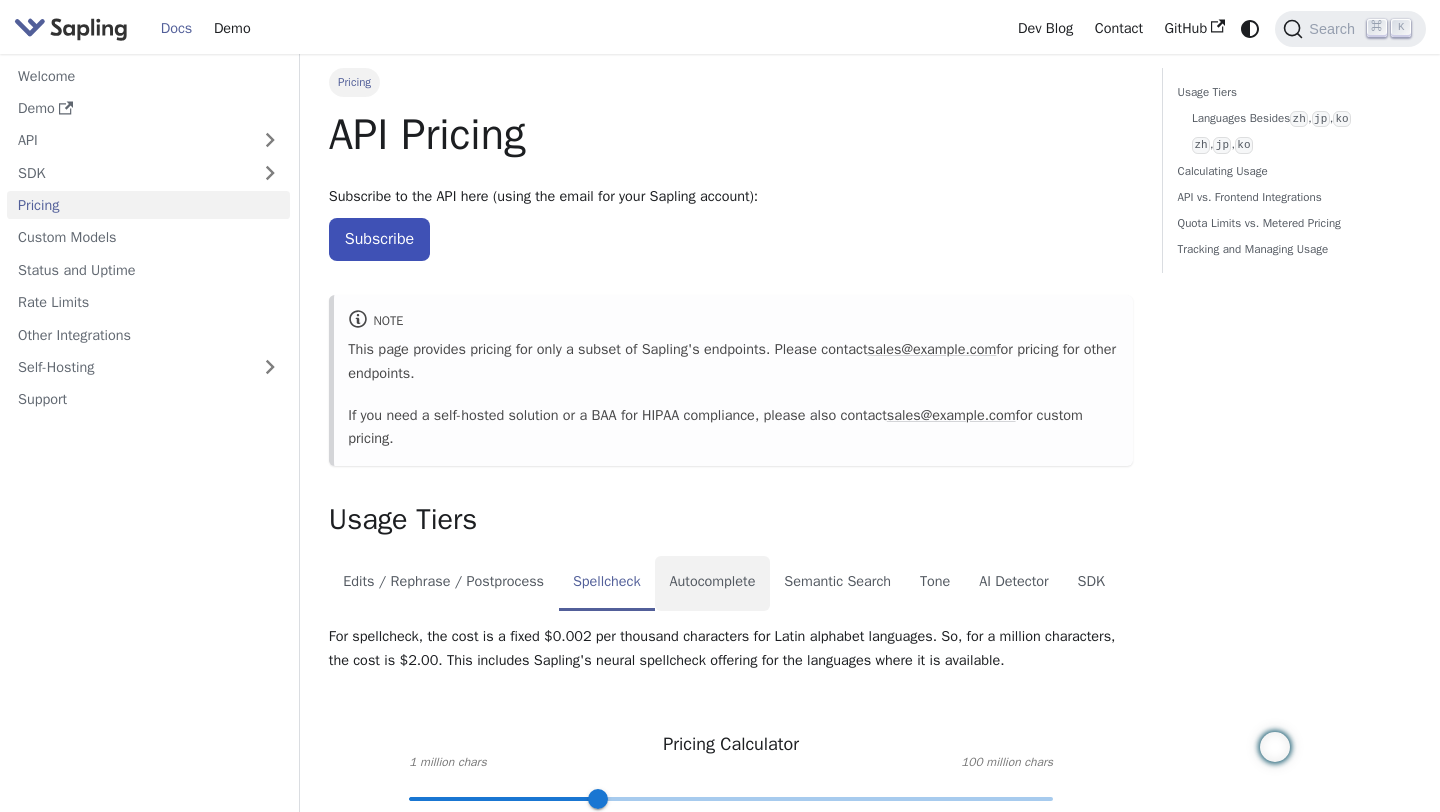 click on "Autocomplete" at bounding box center [712, 584] 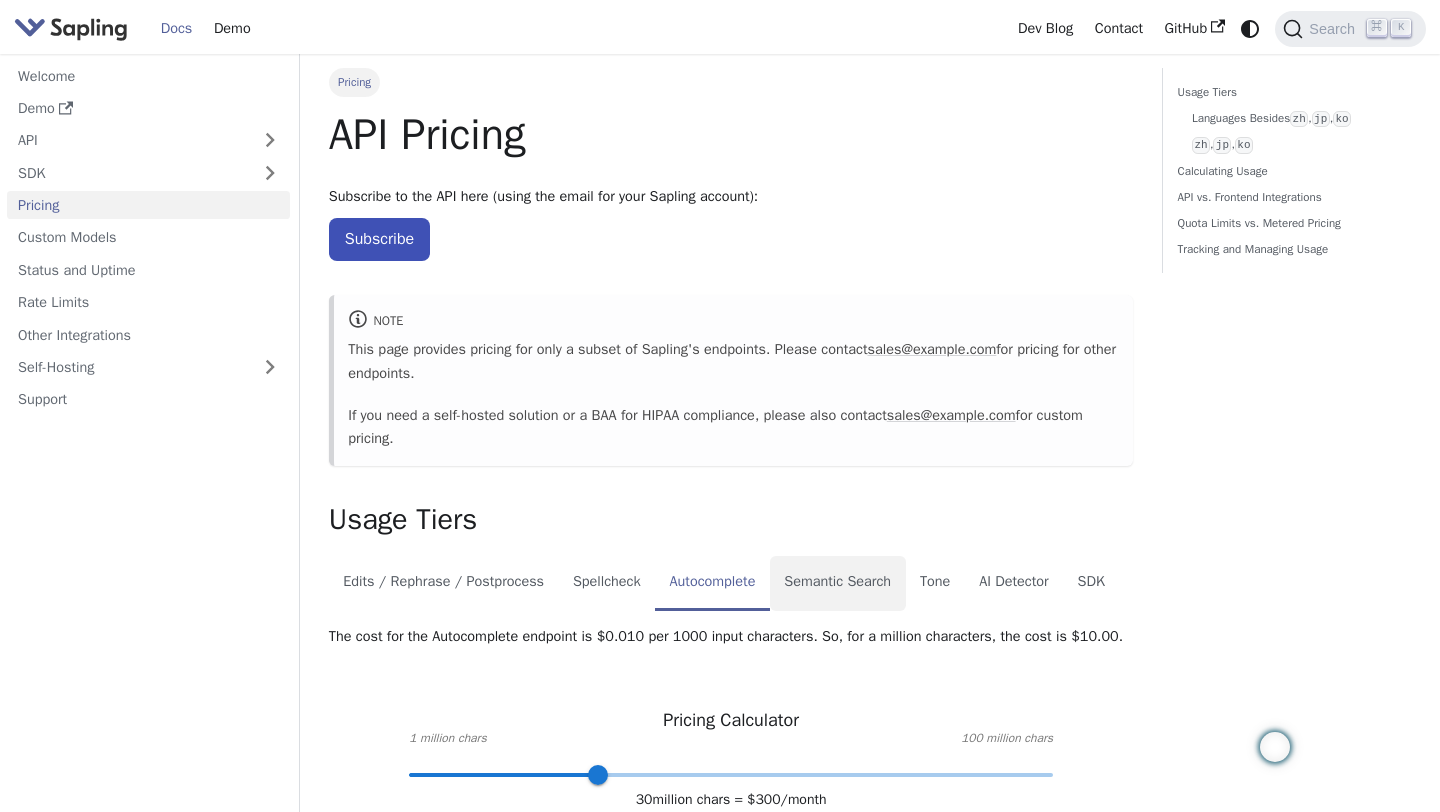 click on "Semantic Search" at bounding box center (838, 584) 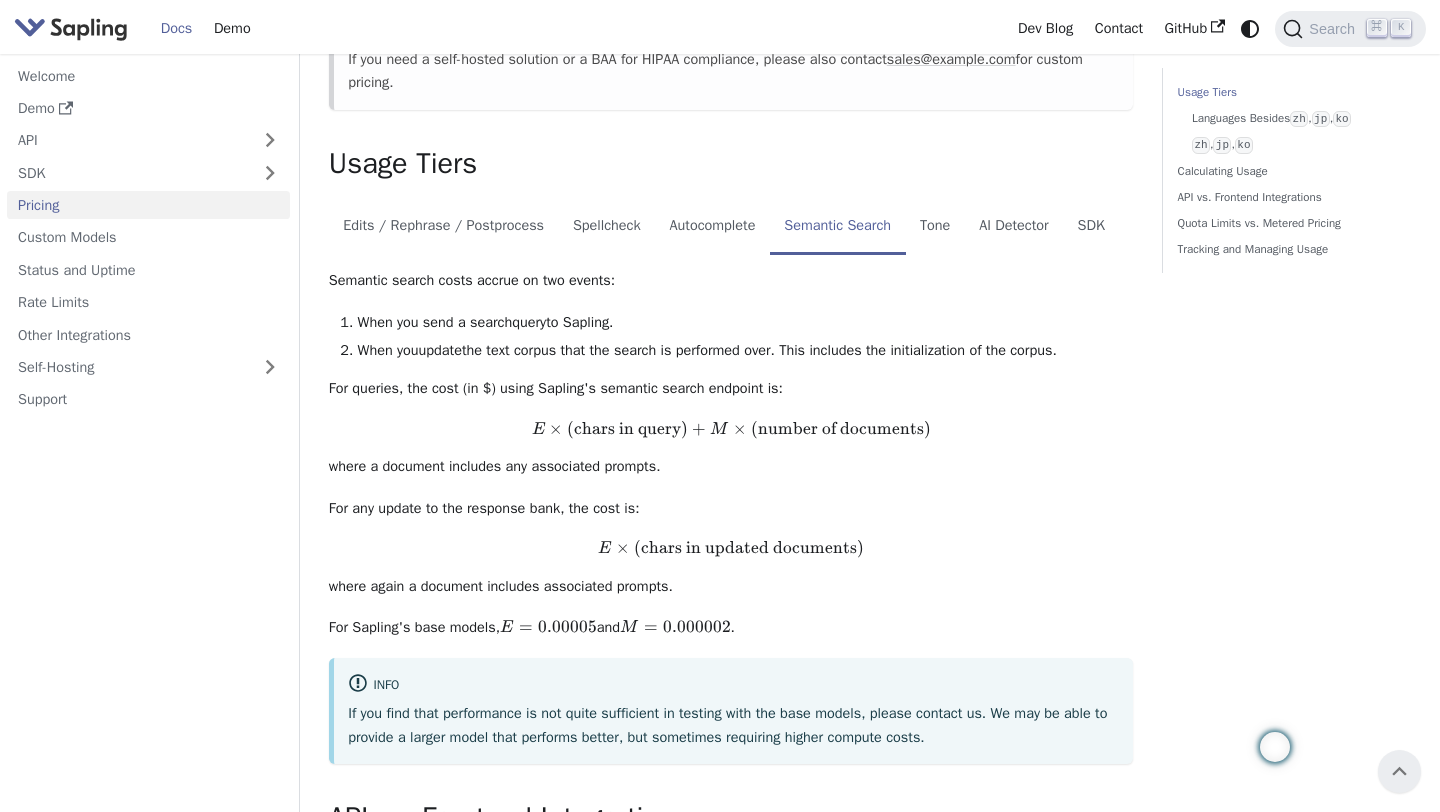 scroll, scrollTop: 0, scrollLeft: 0, axis: both 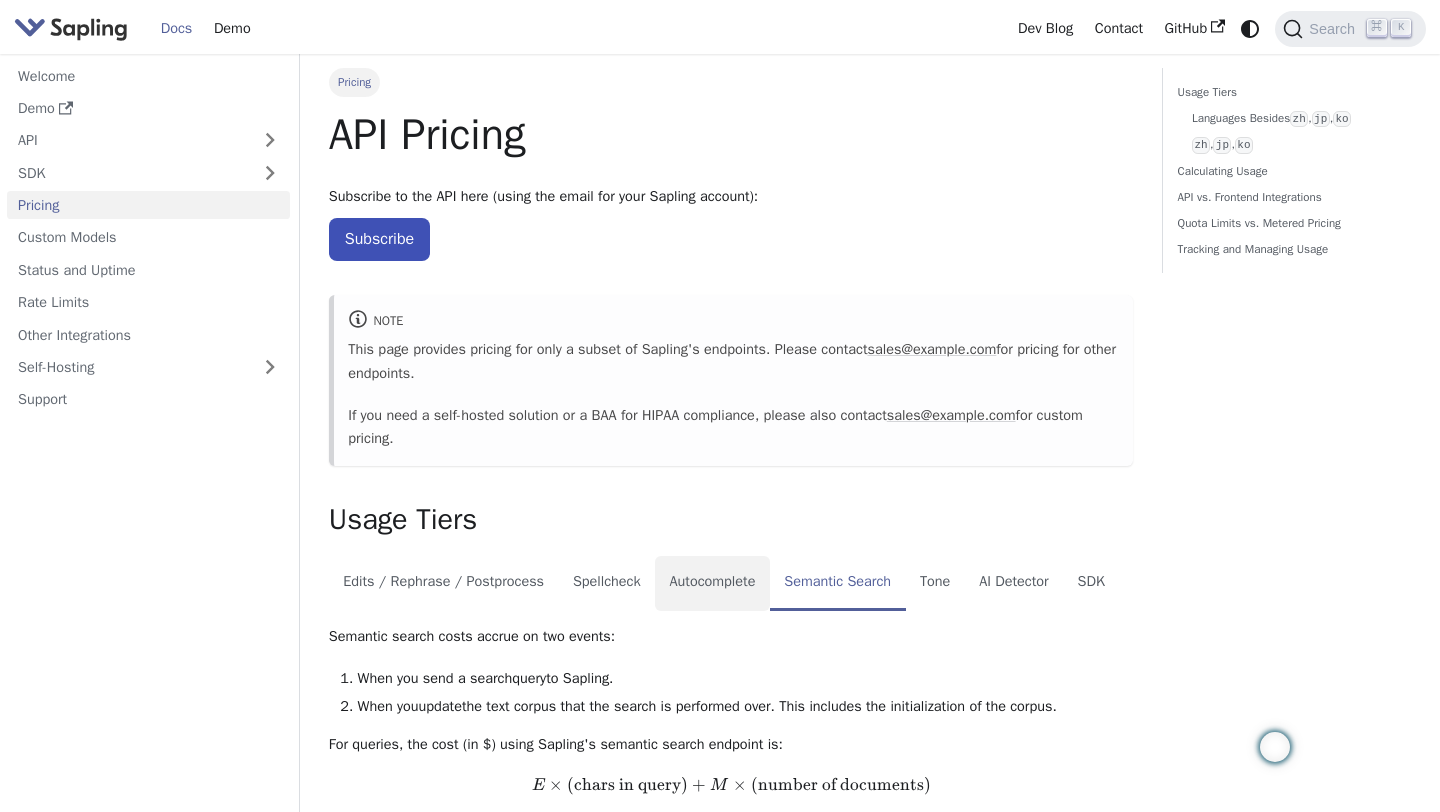 click on "Autocomplete" at bounding box center (712, 584) 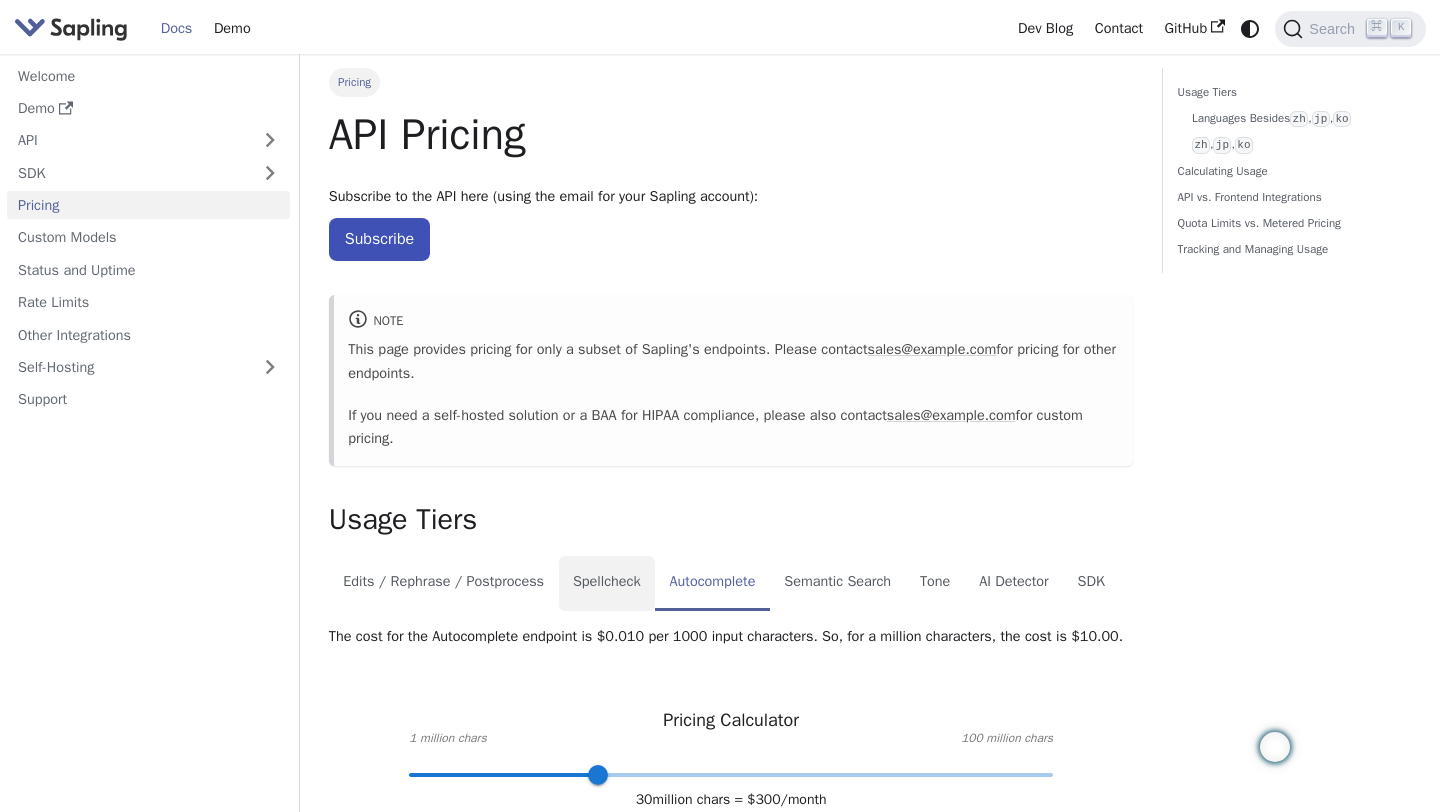 click on "Spellcheck" at bounding box center (607, 584) 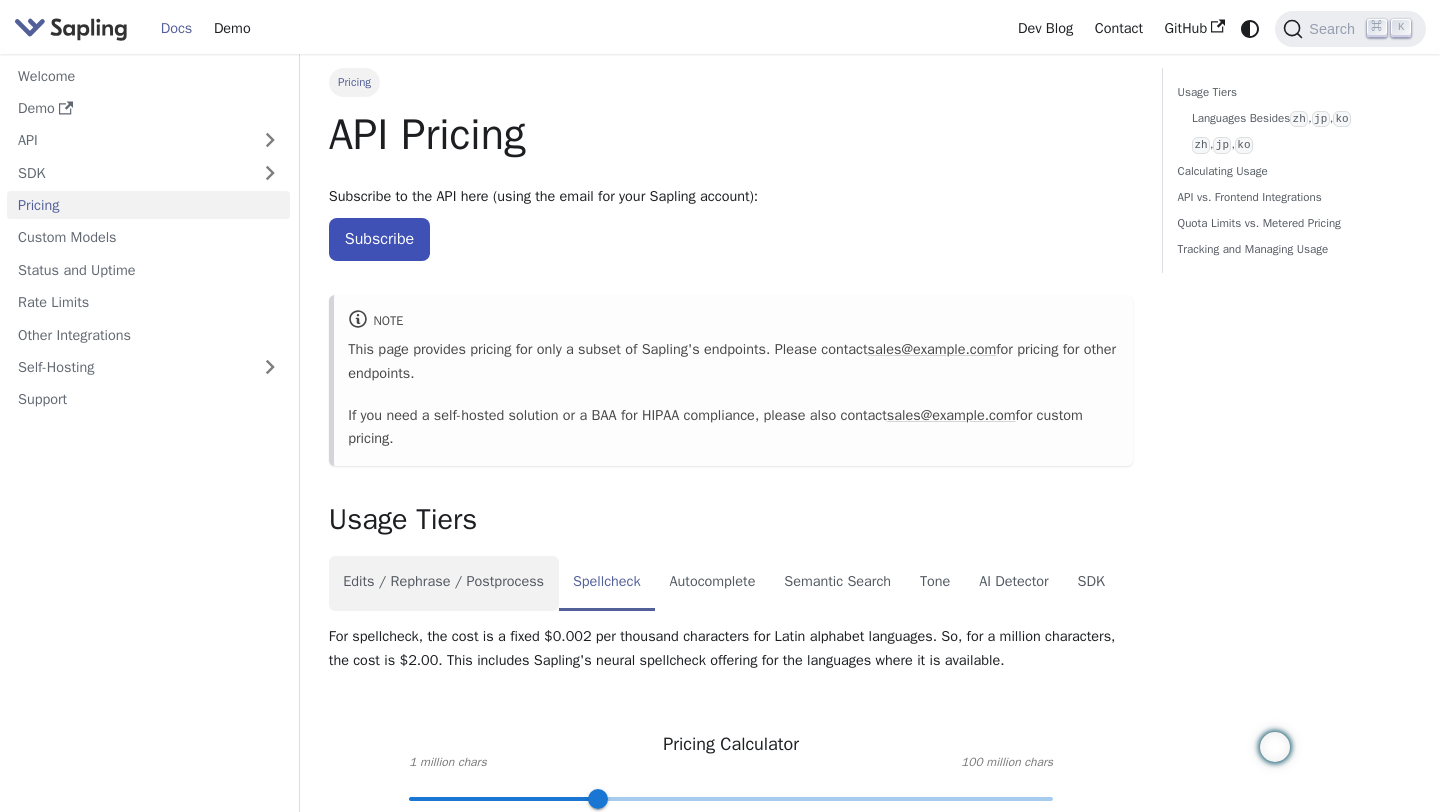 click on "Edits / Rephrase / Postprocess" at bounding box center [444, 584] 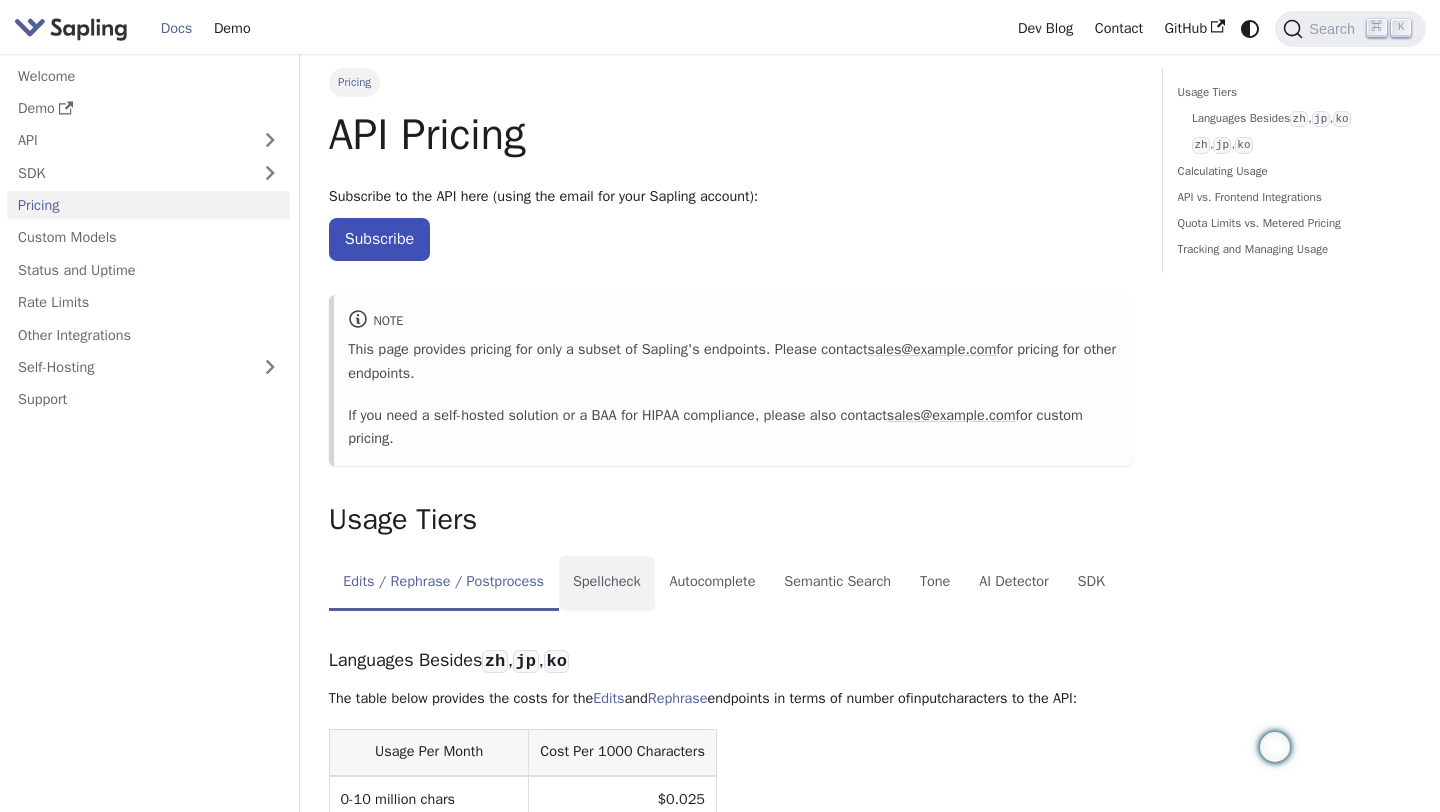 click on "Spellcheck" at bounding box center [607, 584] 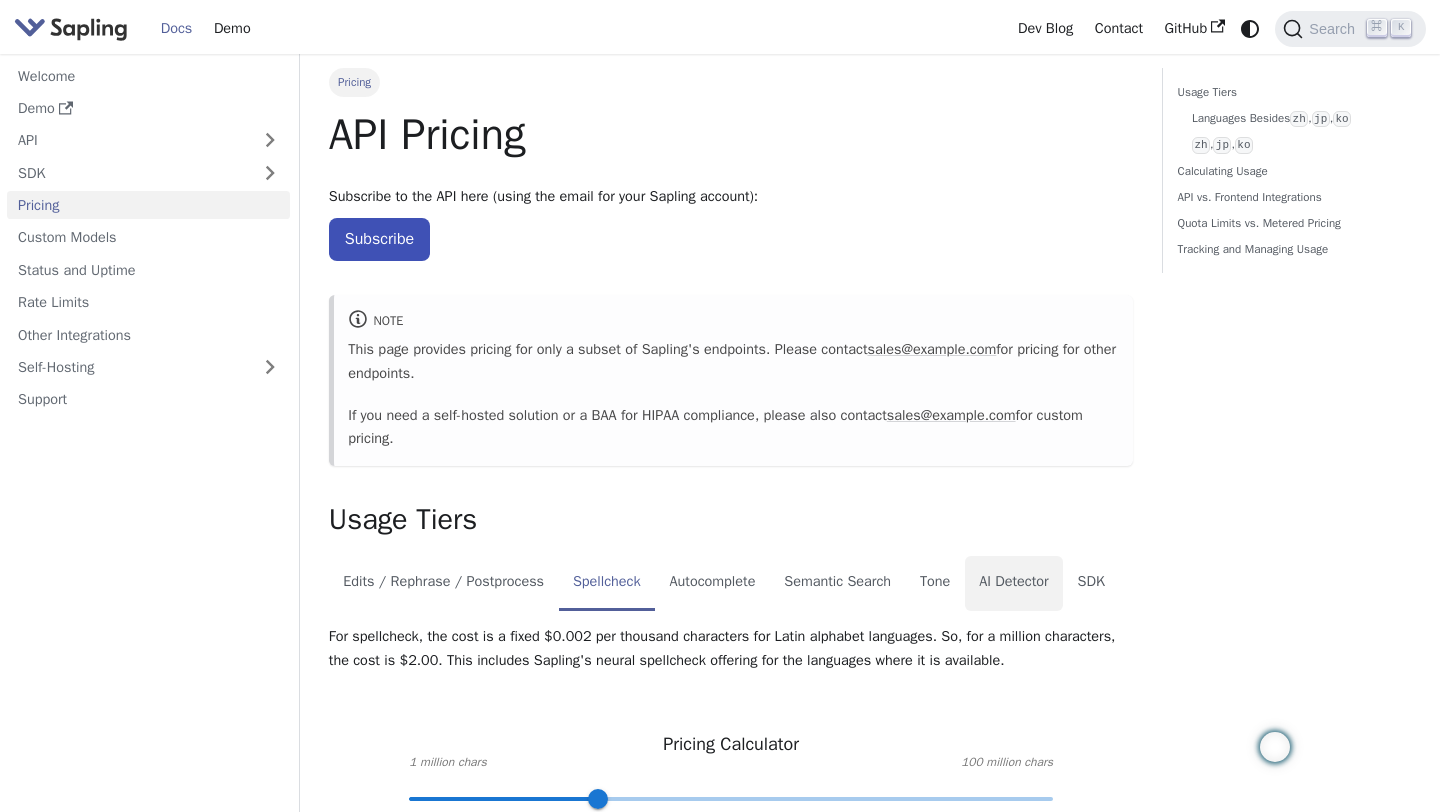 click on "AI Detector" at bounding box center (1014, 584) 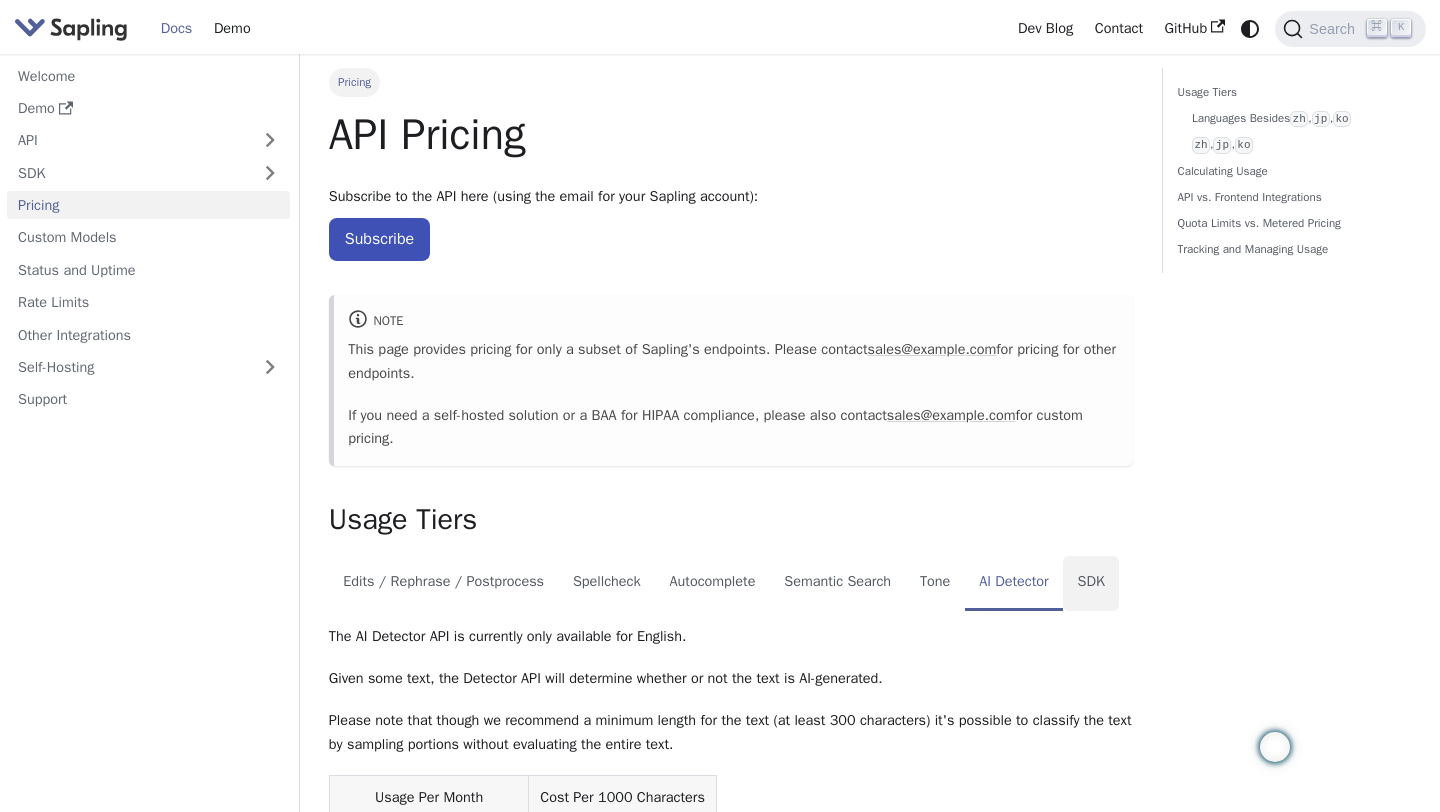 click on "SDK" at bounding box center (1091, 584) 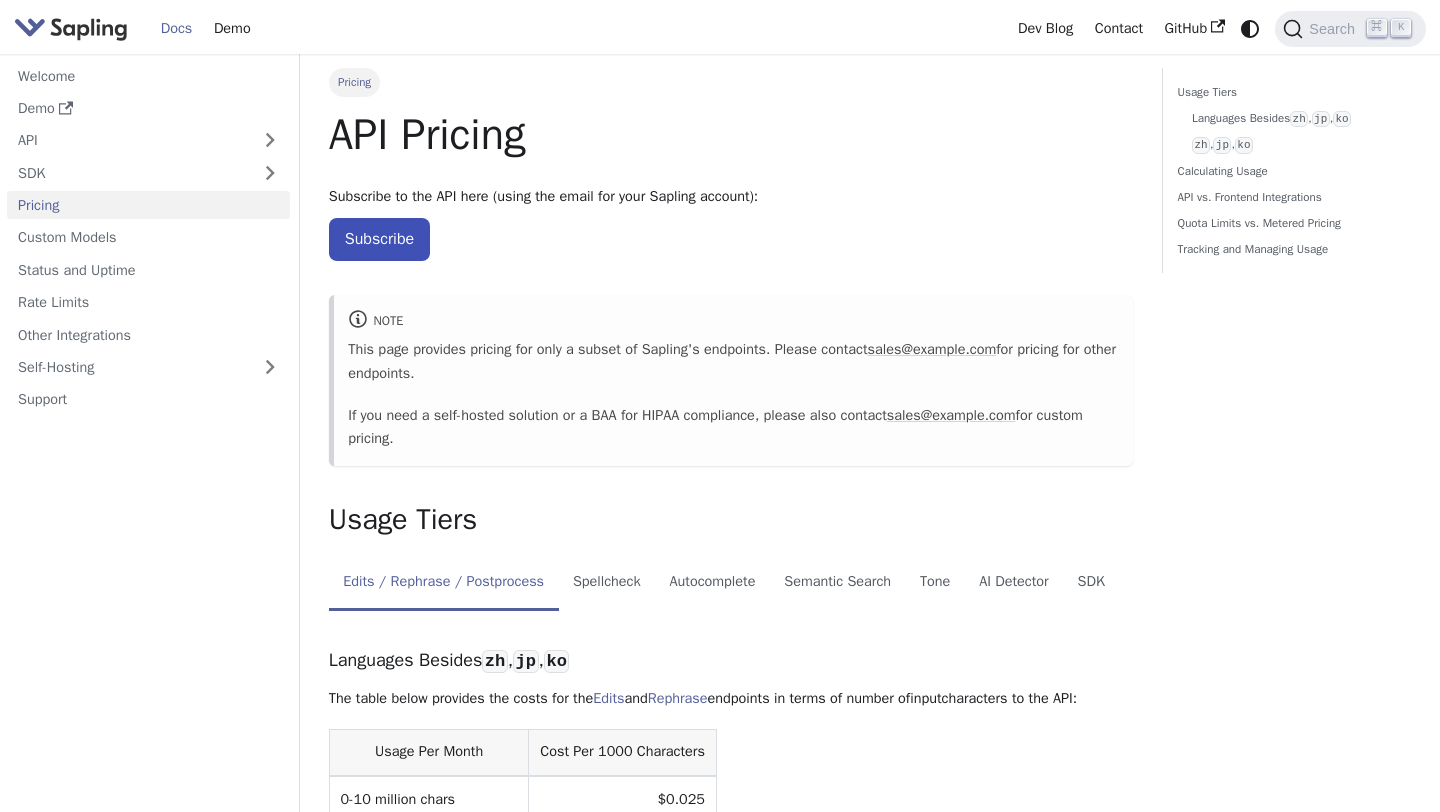 scroll, scrollTop: 0, scrollLeft: 0, axis: both 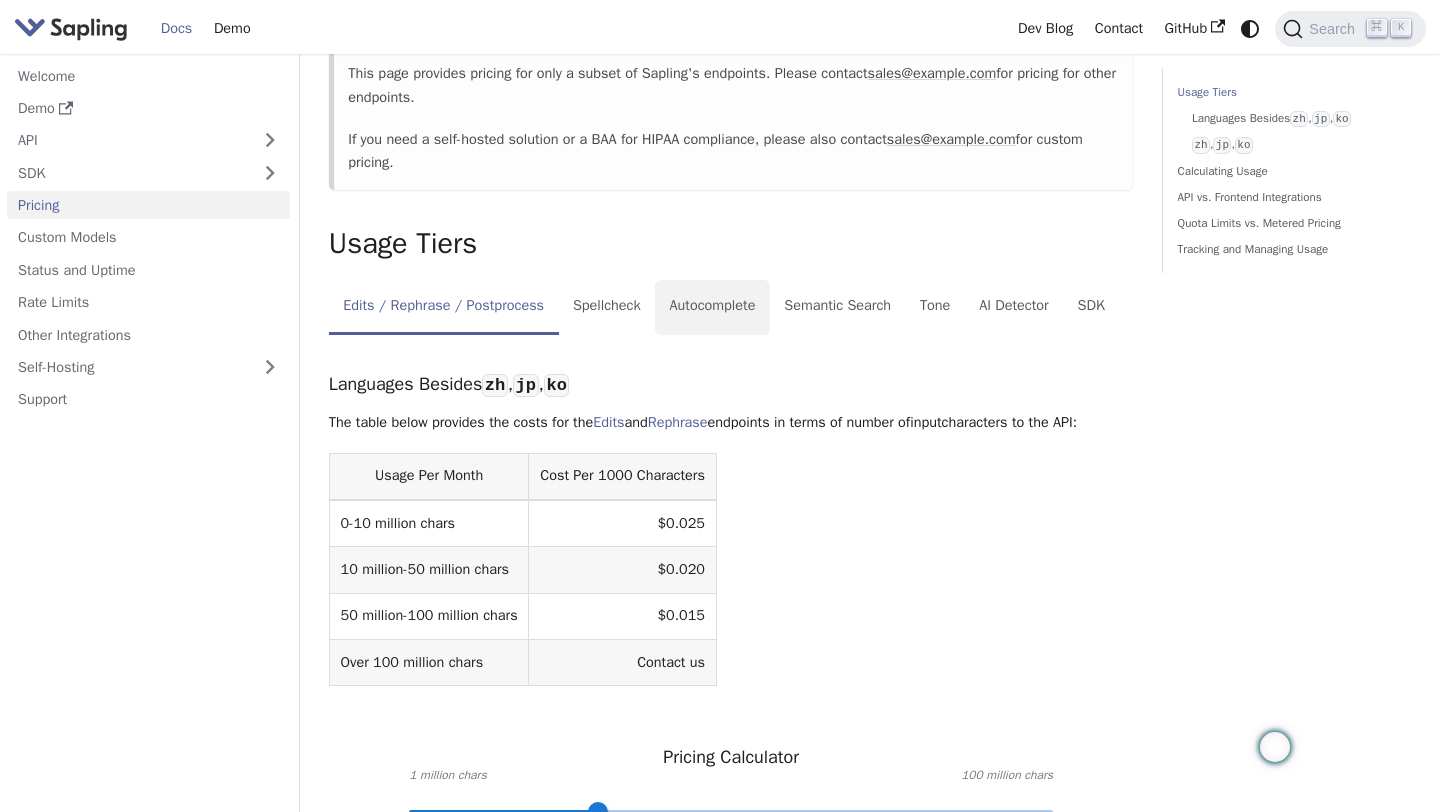 click on "Autocomplete" at bounding box center [712, 308] 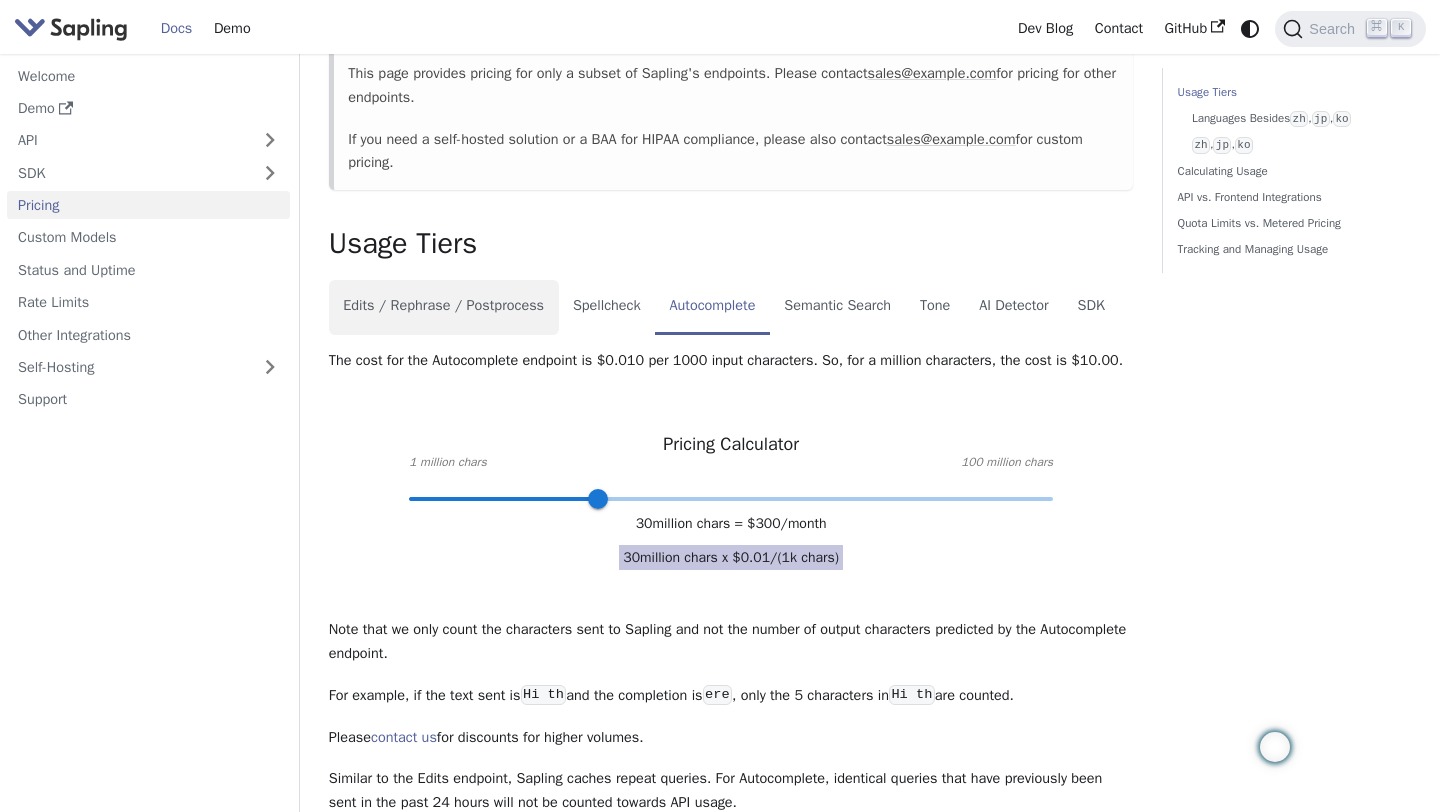 click on "Edits / Rephrase / Postprocess" at bounding box center (444, 308) 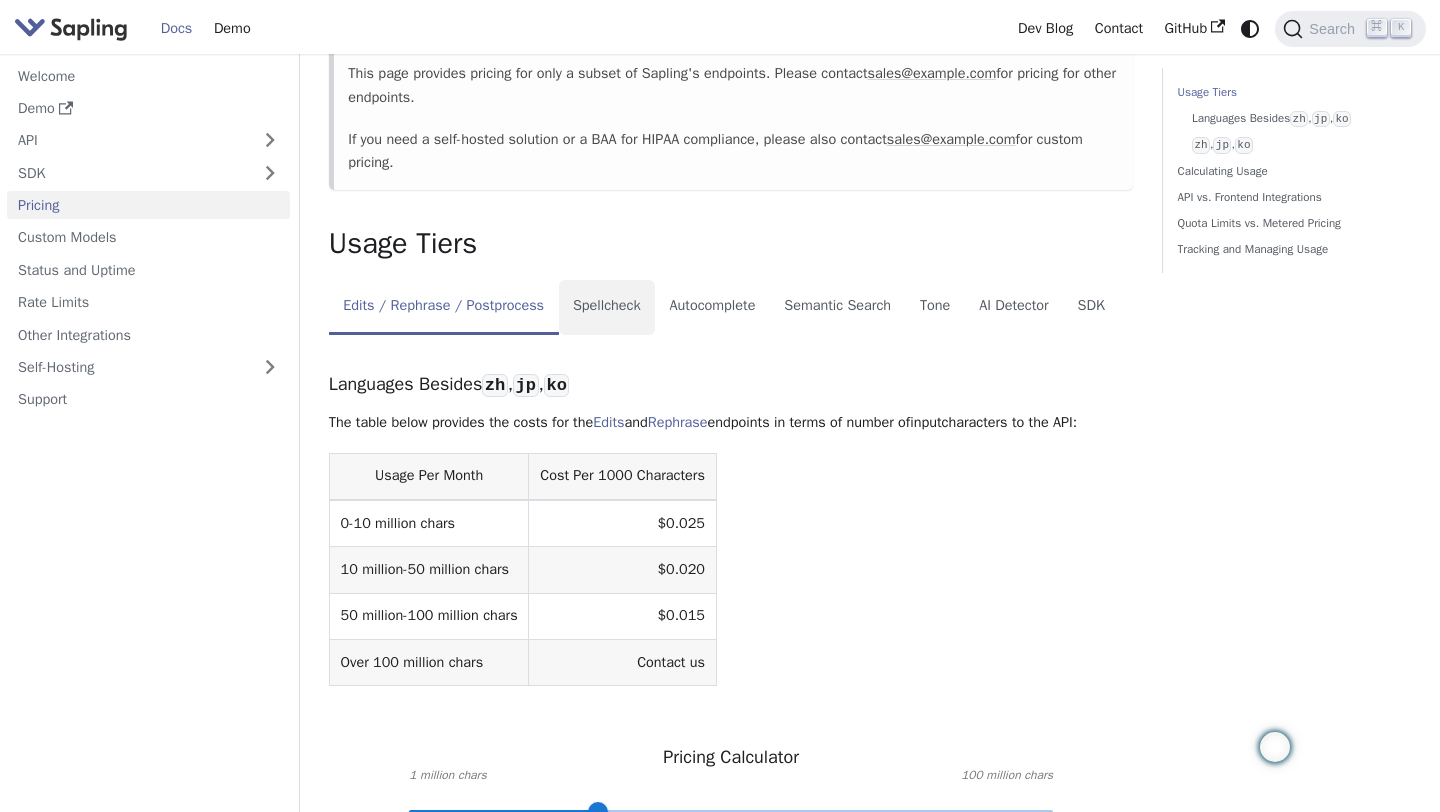 click on "Spellcheck" at bounding box center [607, 308] 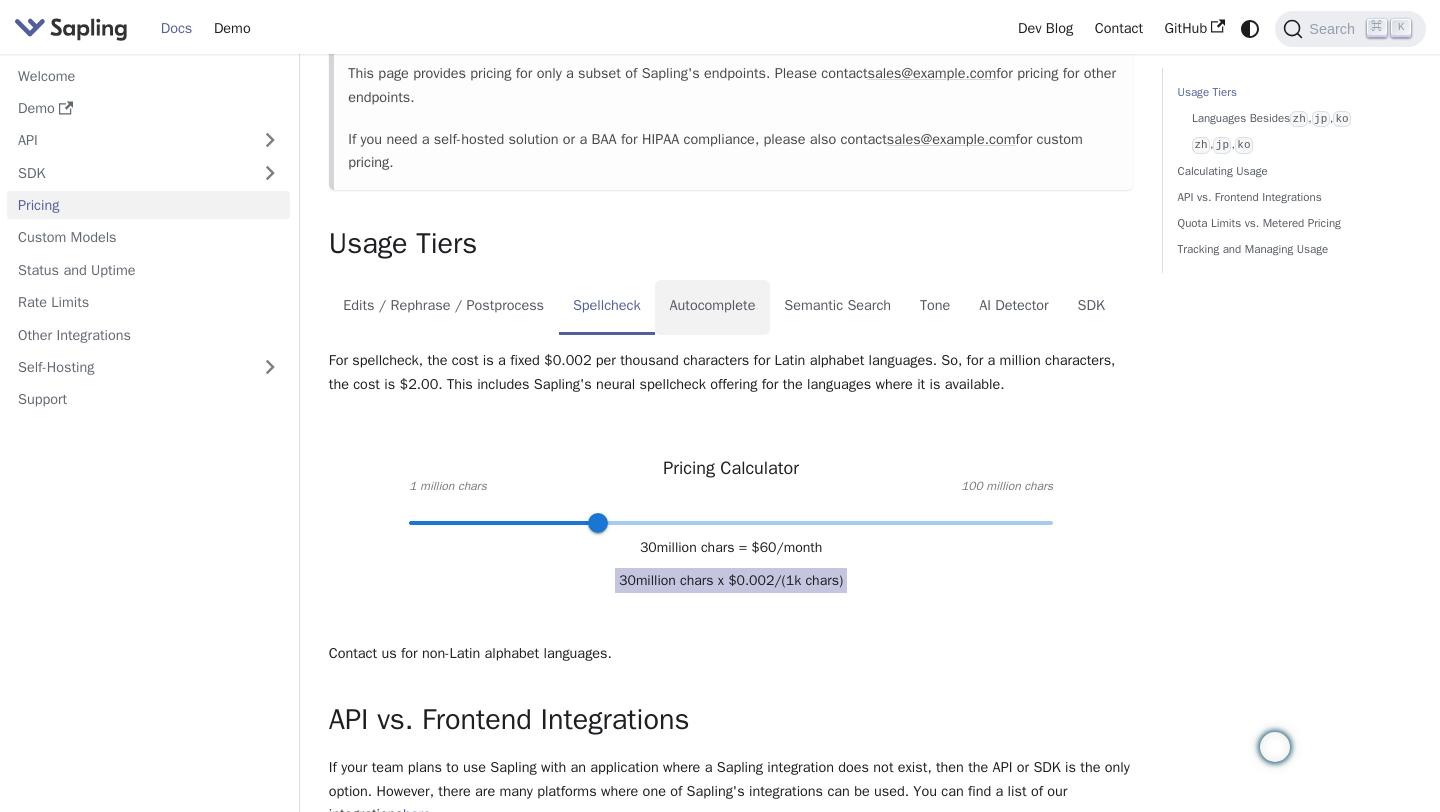 click on "Autocomplete" at bounding box center [712, 308] 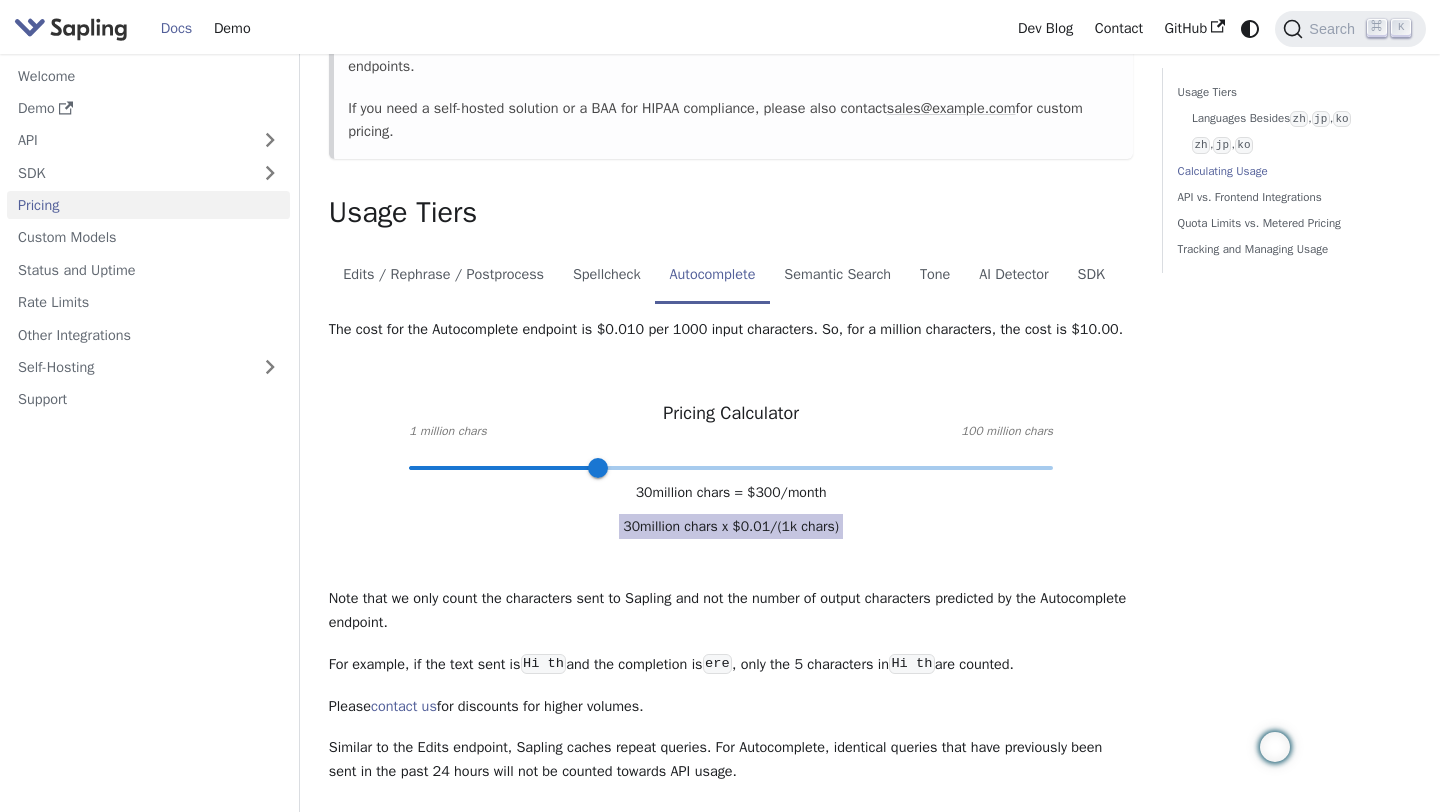 scroll, scrollTop: 0, scrollLeft: 0, axis: both 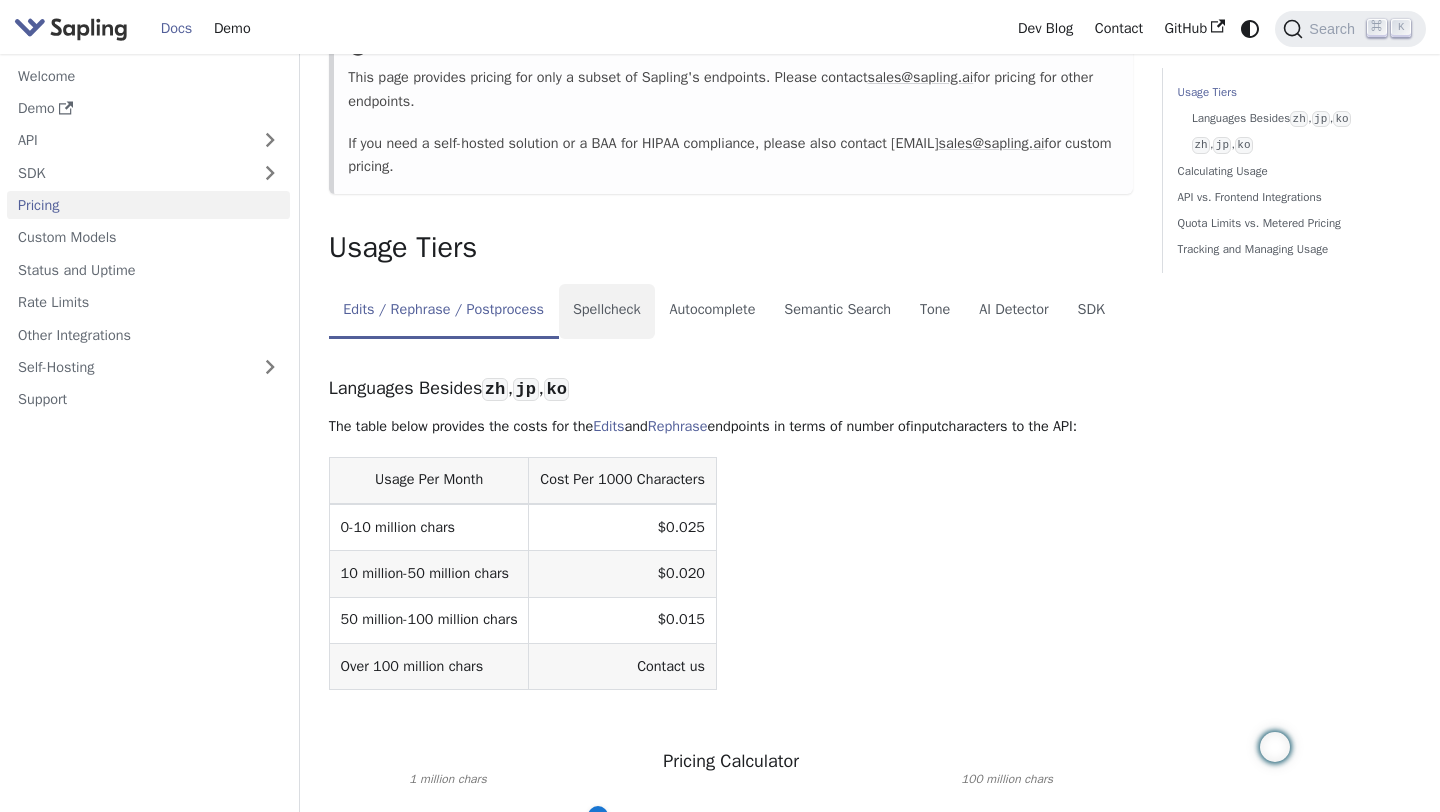 click on "Spellcheck" at bounding box center (607, 312) 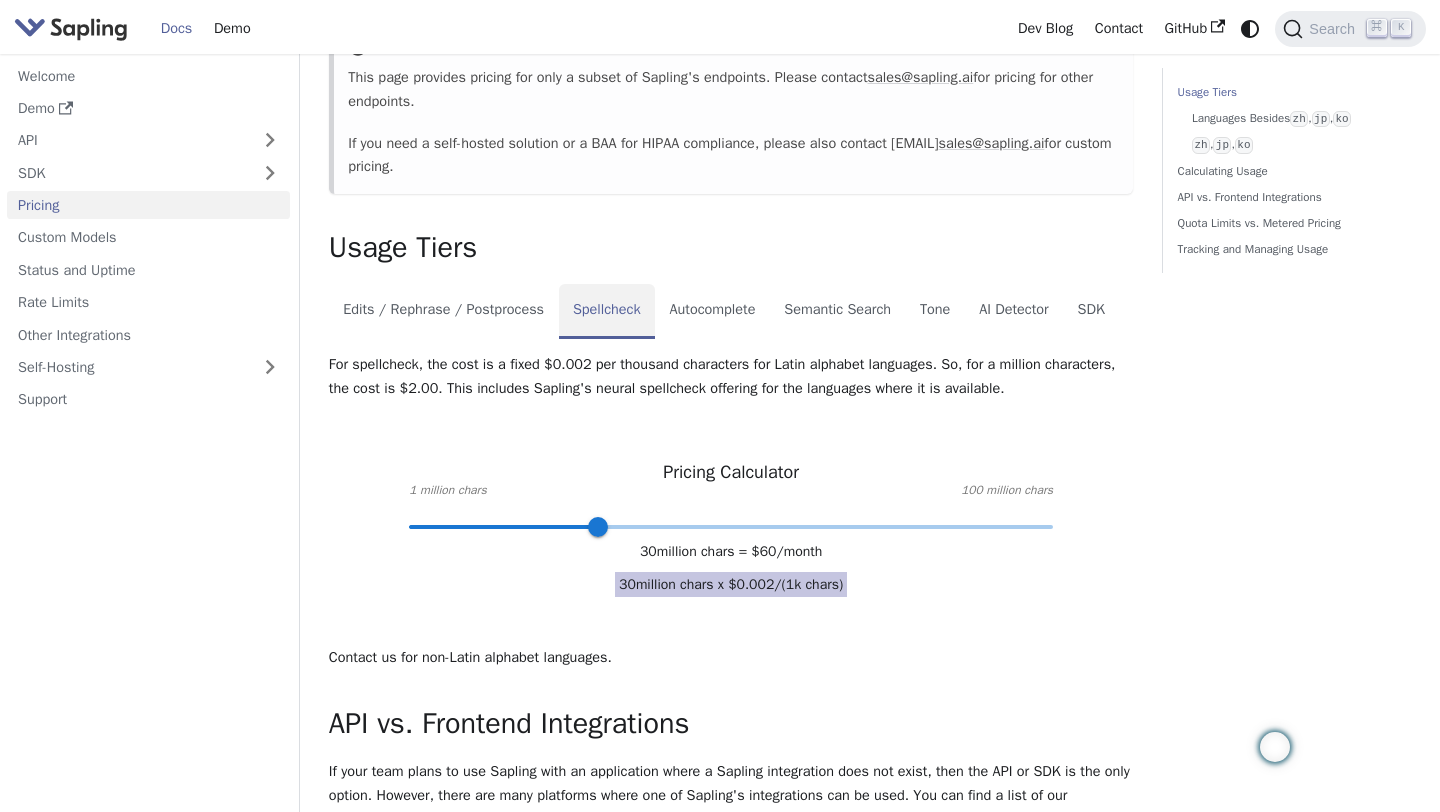 click on "Spellcheck" at bounding box center [607, 312] 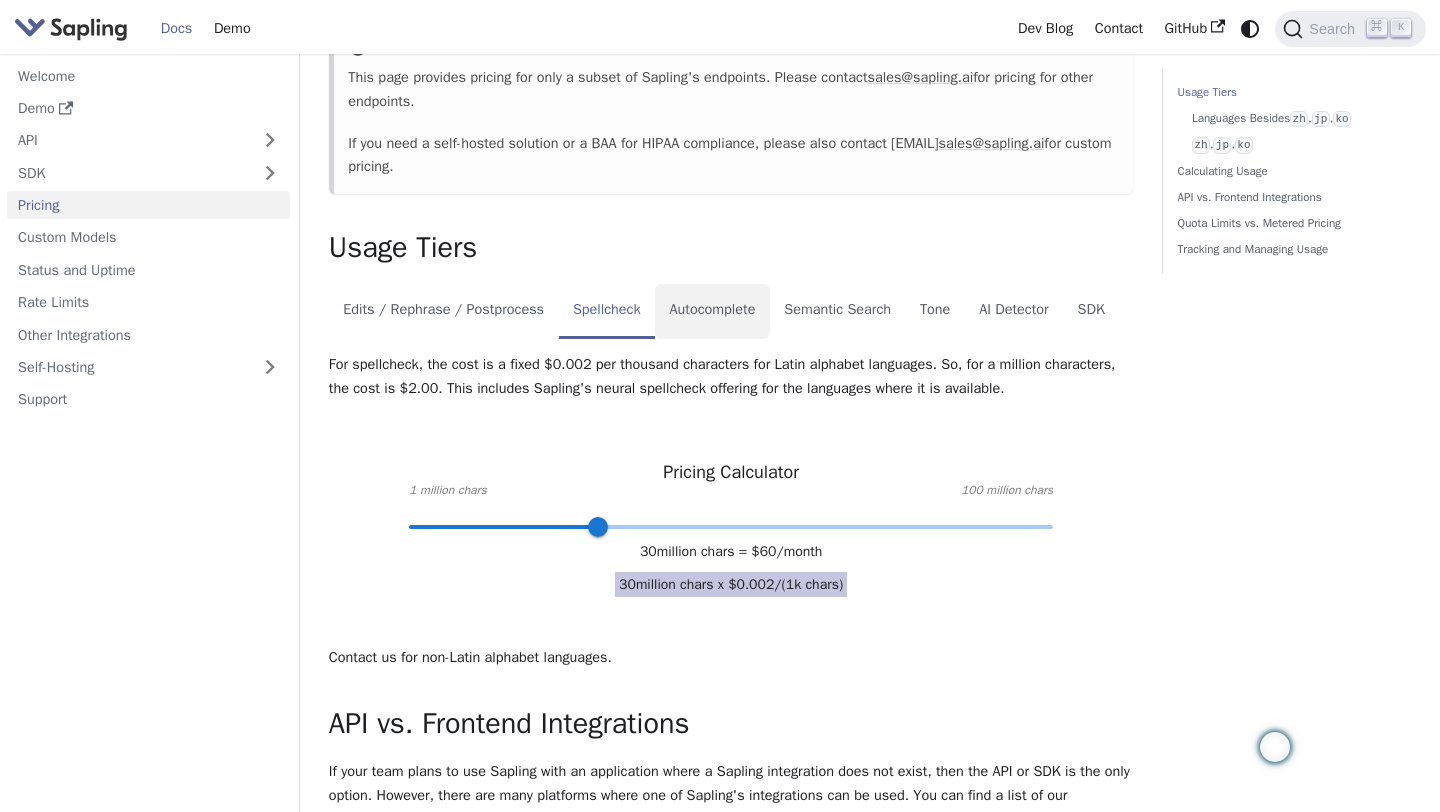 click on "Autocomplete" at bounding box center (712, 312) 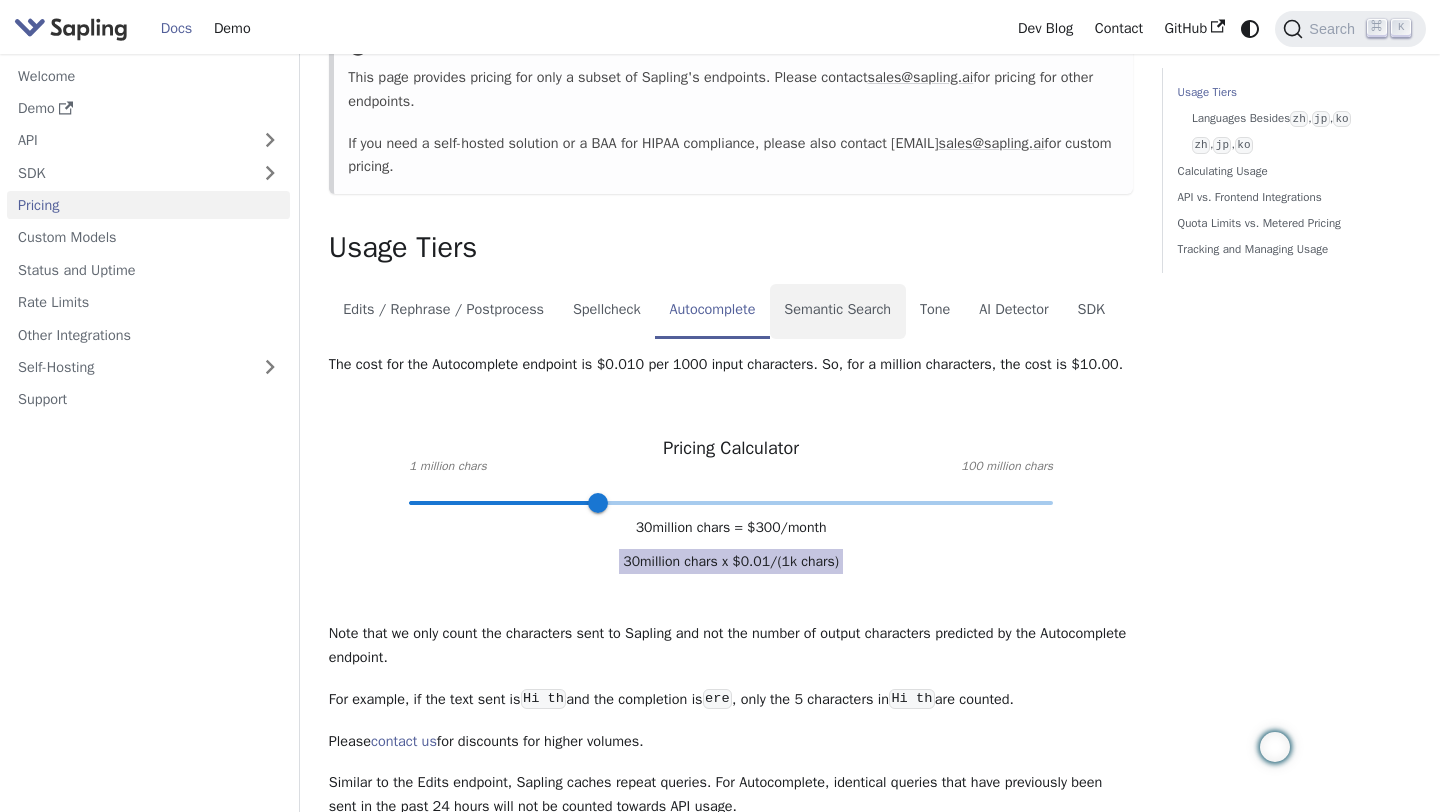 click on "Semantic Search" at bounding box center [838, 312] 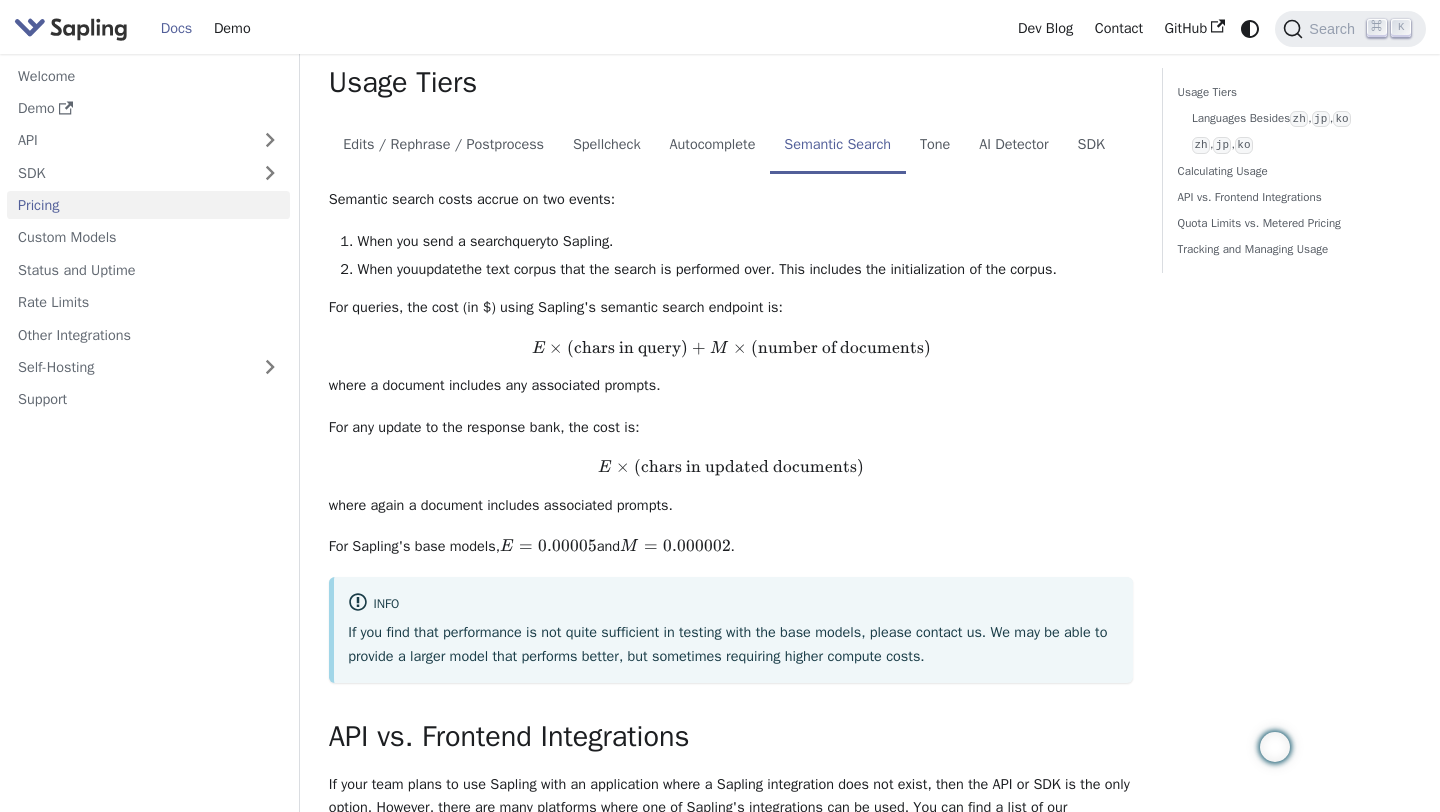 scroll, scrollTop: 0, scrollLeft: 0, axis: both 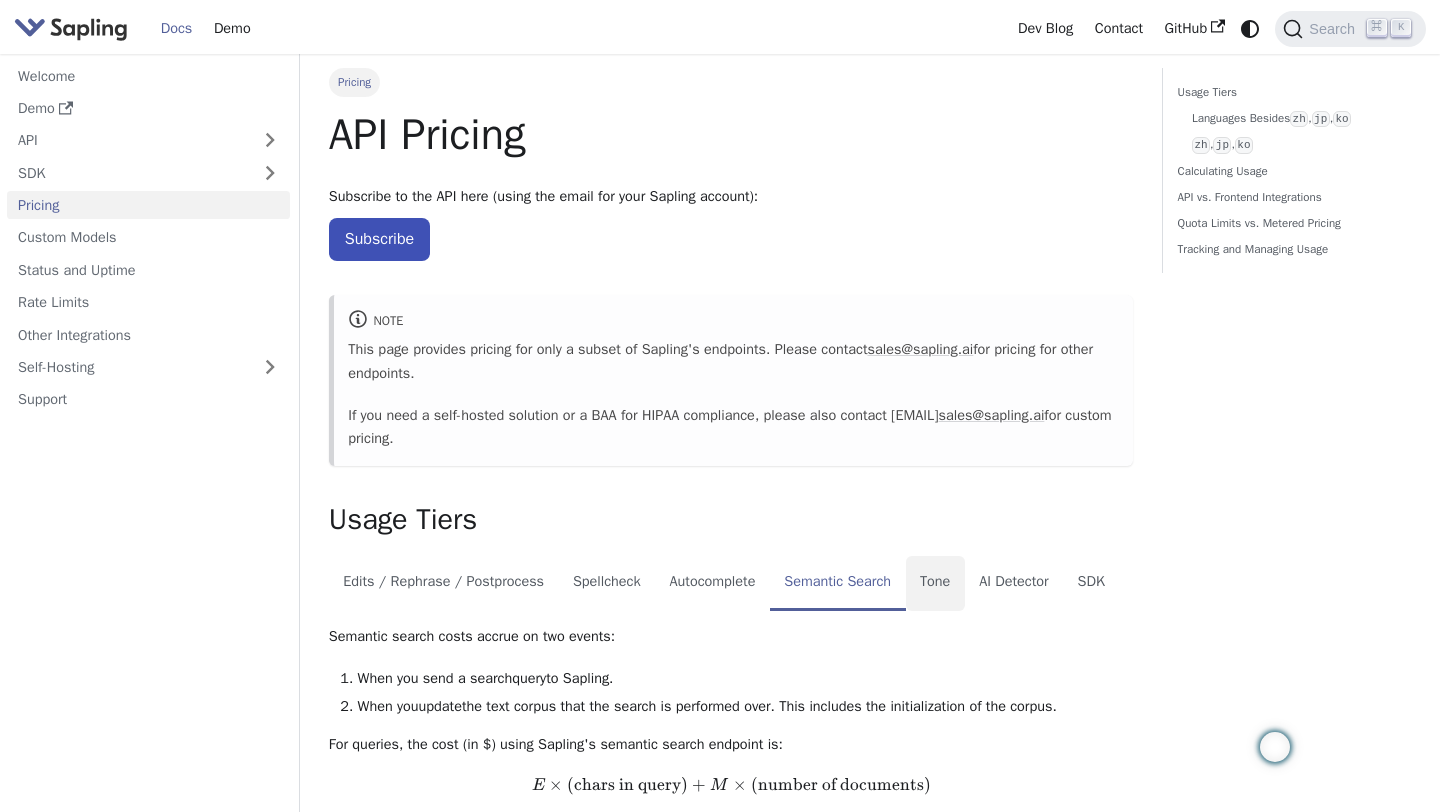 click on "Tone" at bounding box center (935, 584) 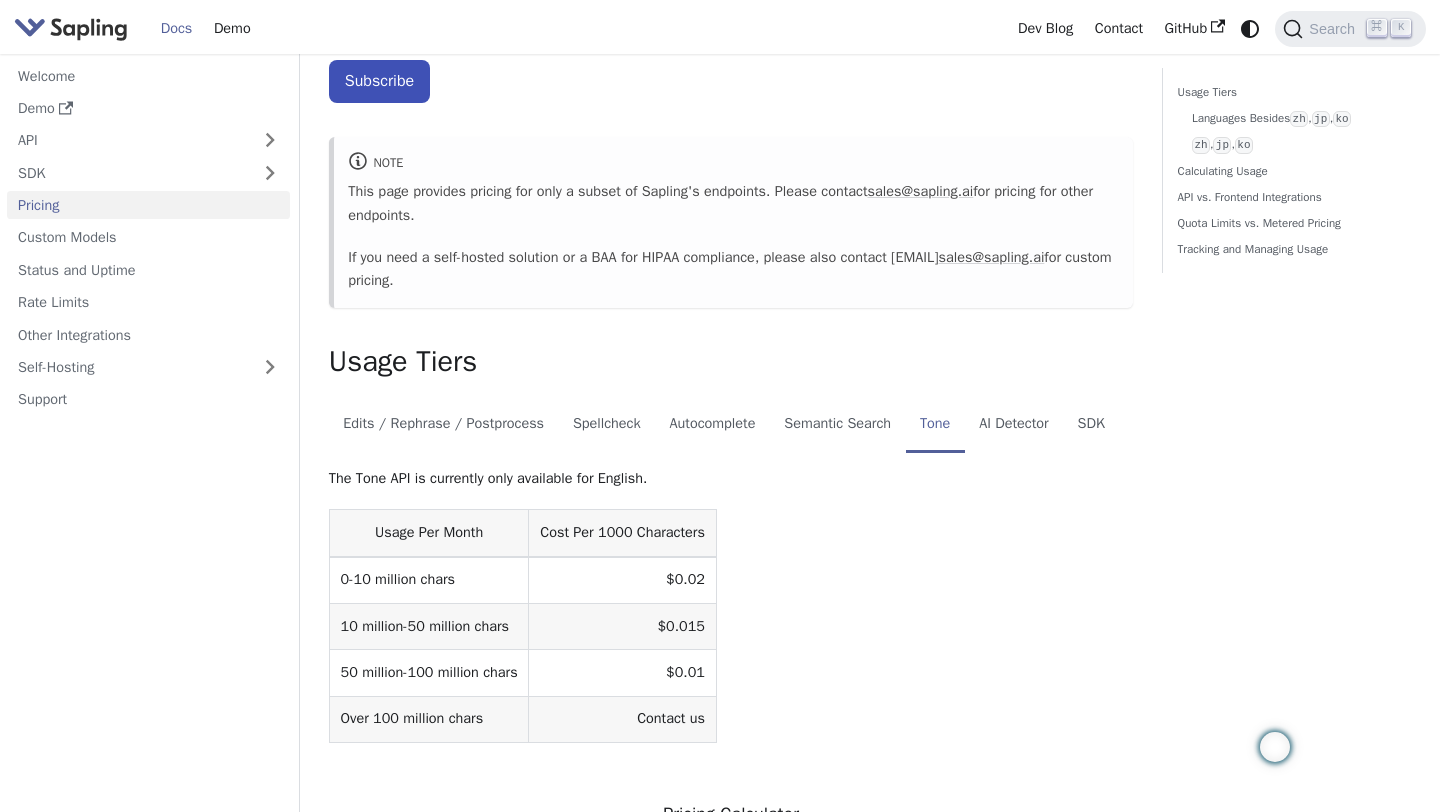 scroll, scrollTop: 219, scrollLeft: 0, axis: vertical 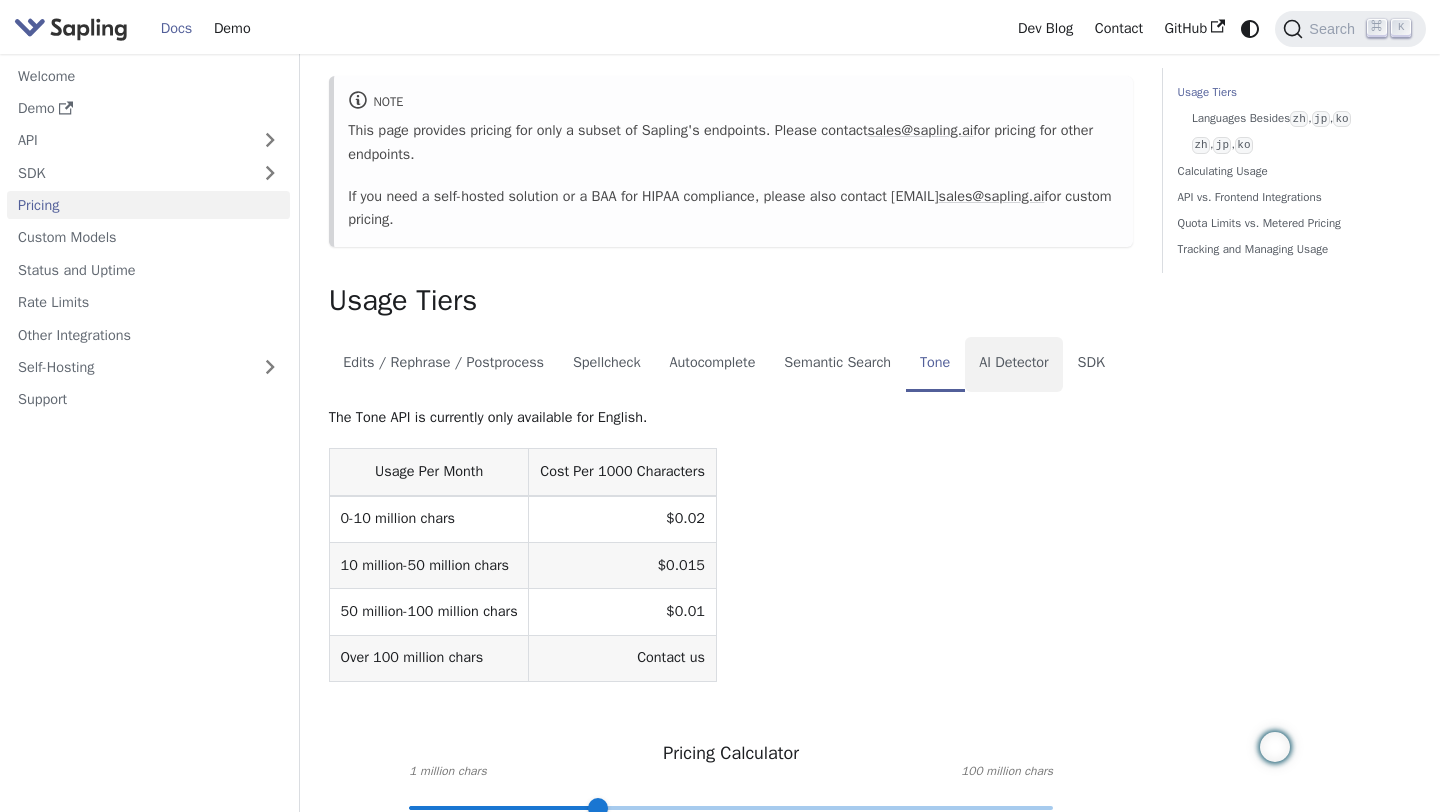 click on "AI Detector" at bounding box center [1014, 365] 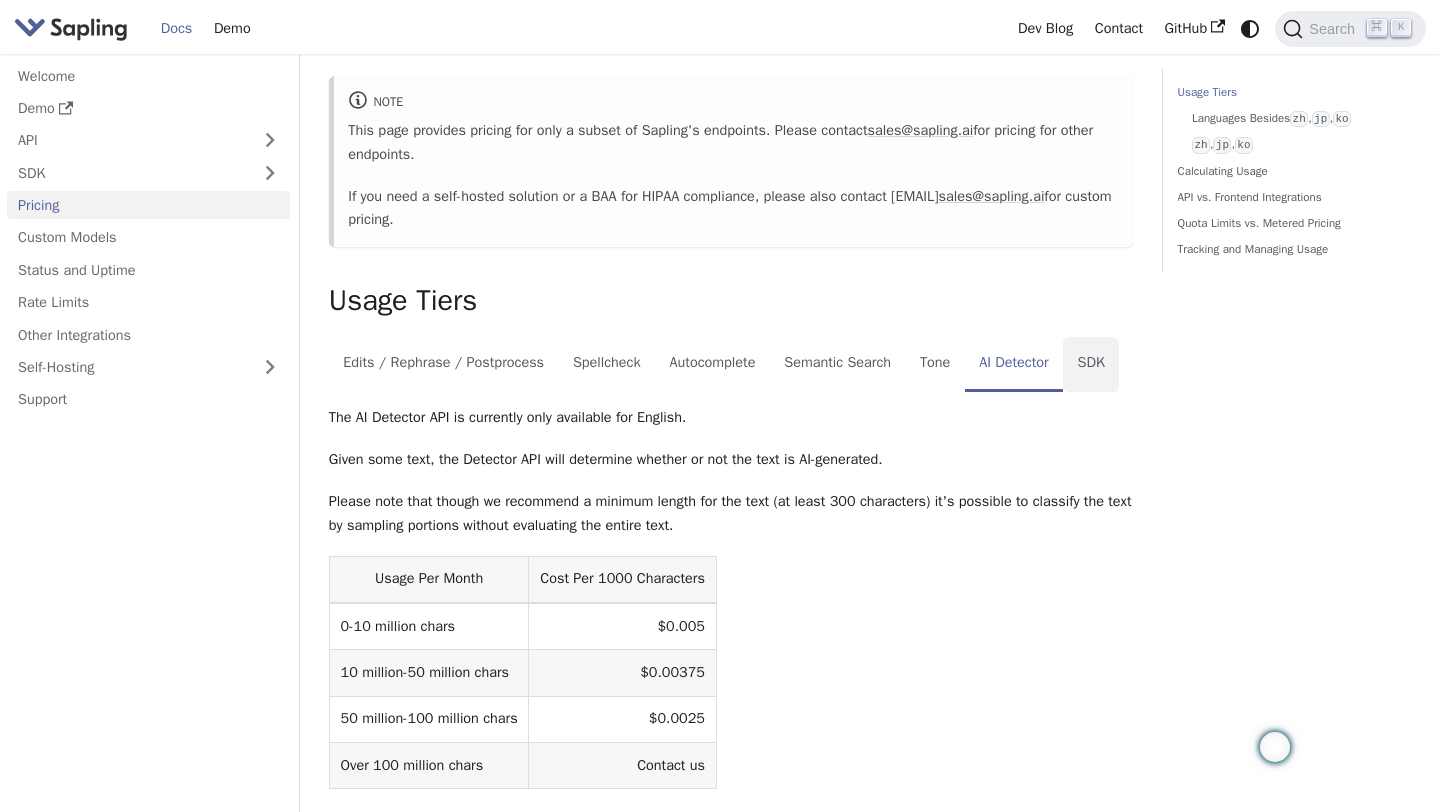 click on "SDK" at bounding box center [1091, 365] 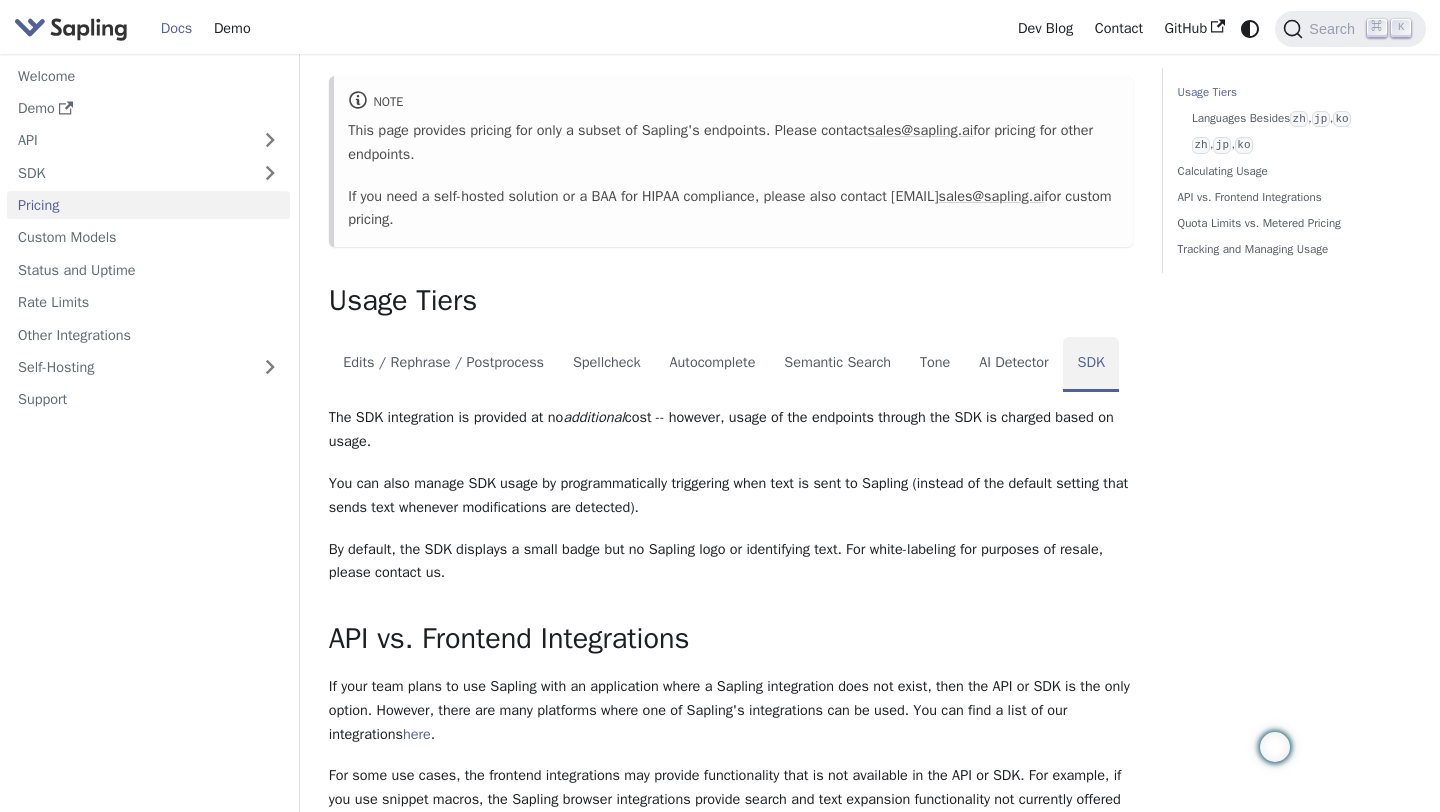 click on "SDK" at bounding box center [1091, 365] 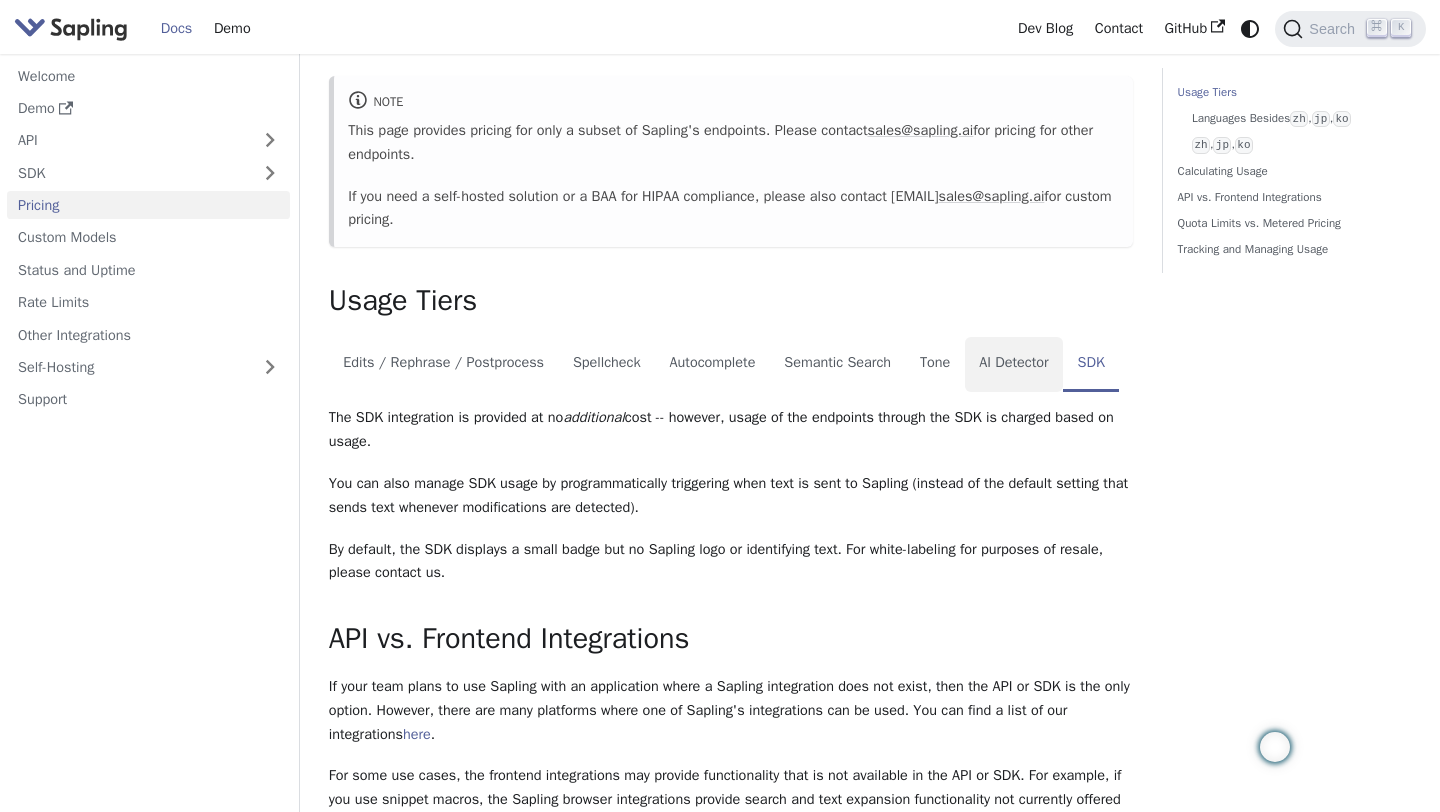 click on "AI Detector" at bounding box center (1014, 365) 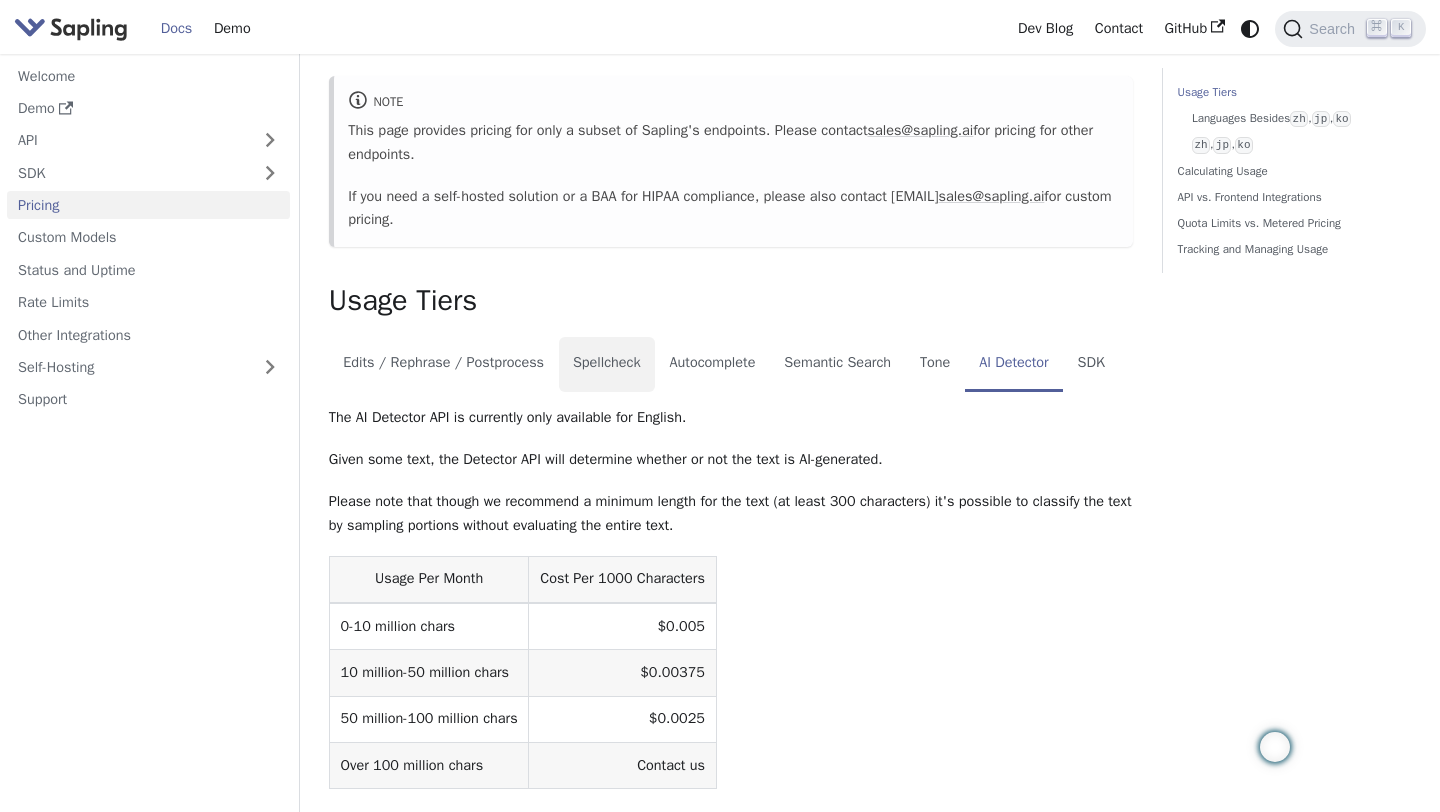 click on "Spellcheck" at bounding box center (607, 365) 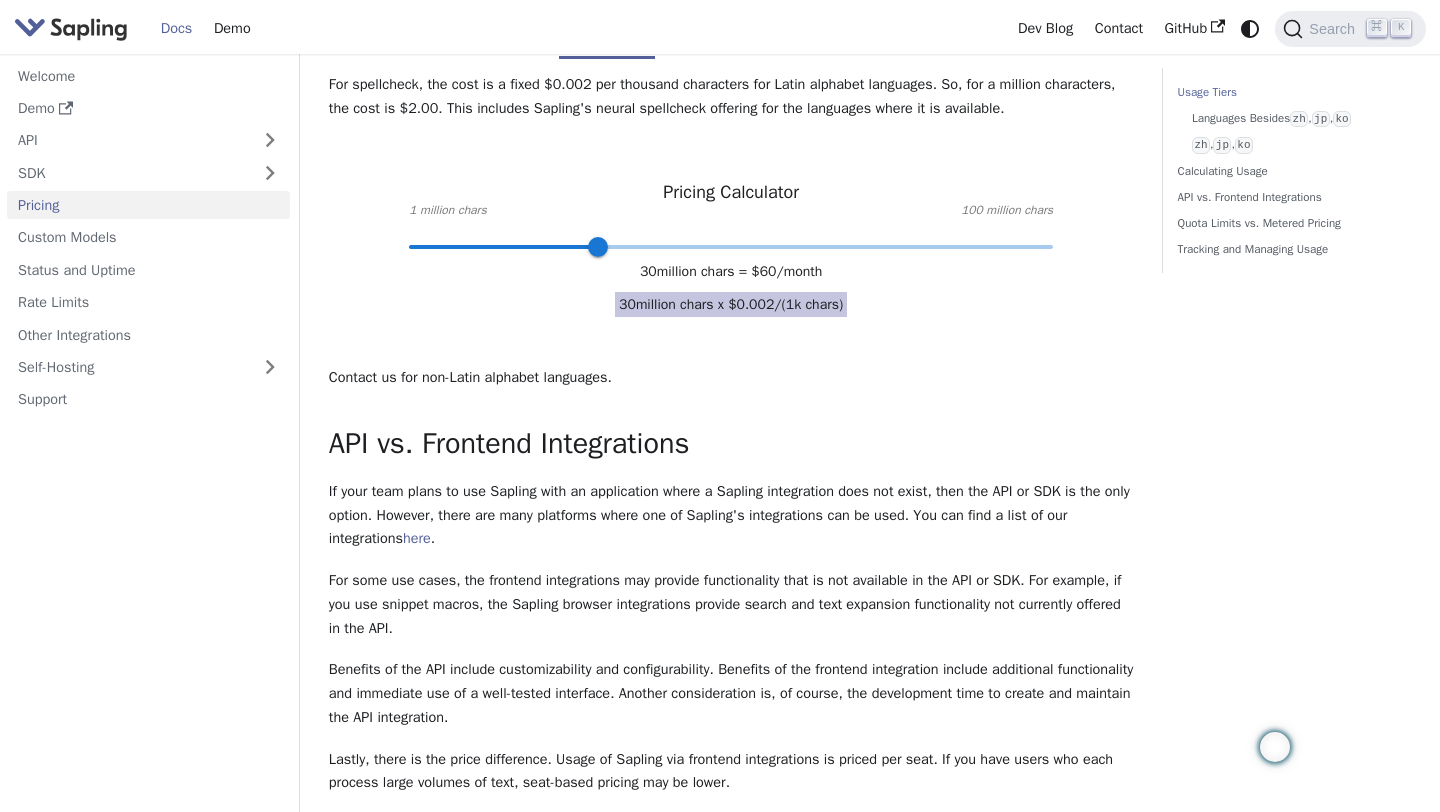 scroll, scrollTop: 560, scrollLeft: 0, axis: vertical 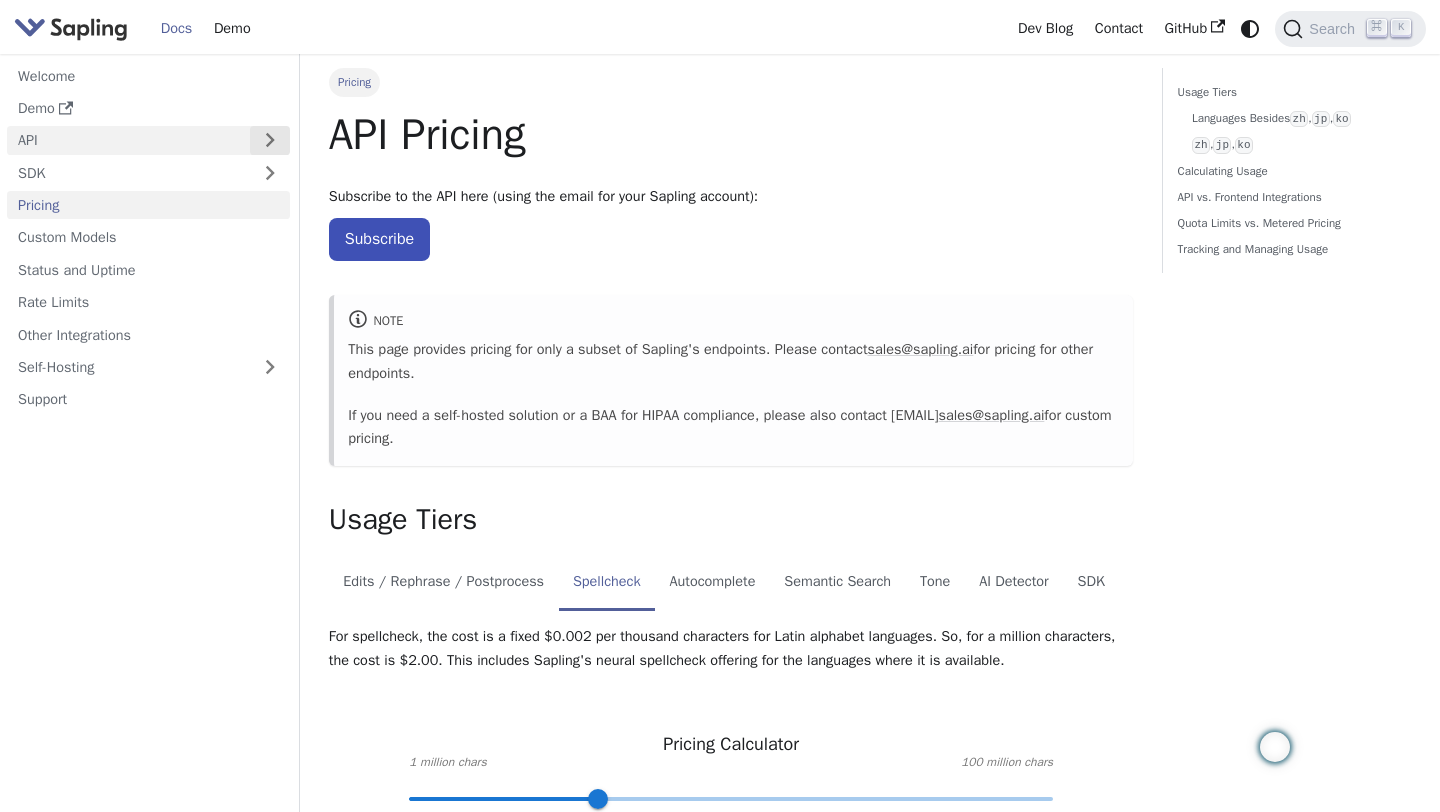 click at bounding box center [270, 140] 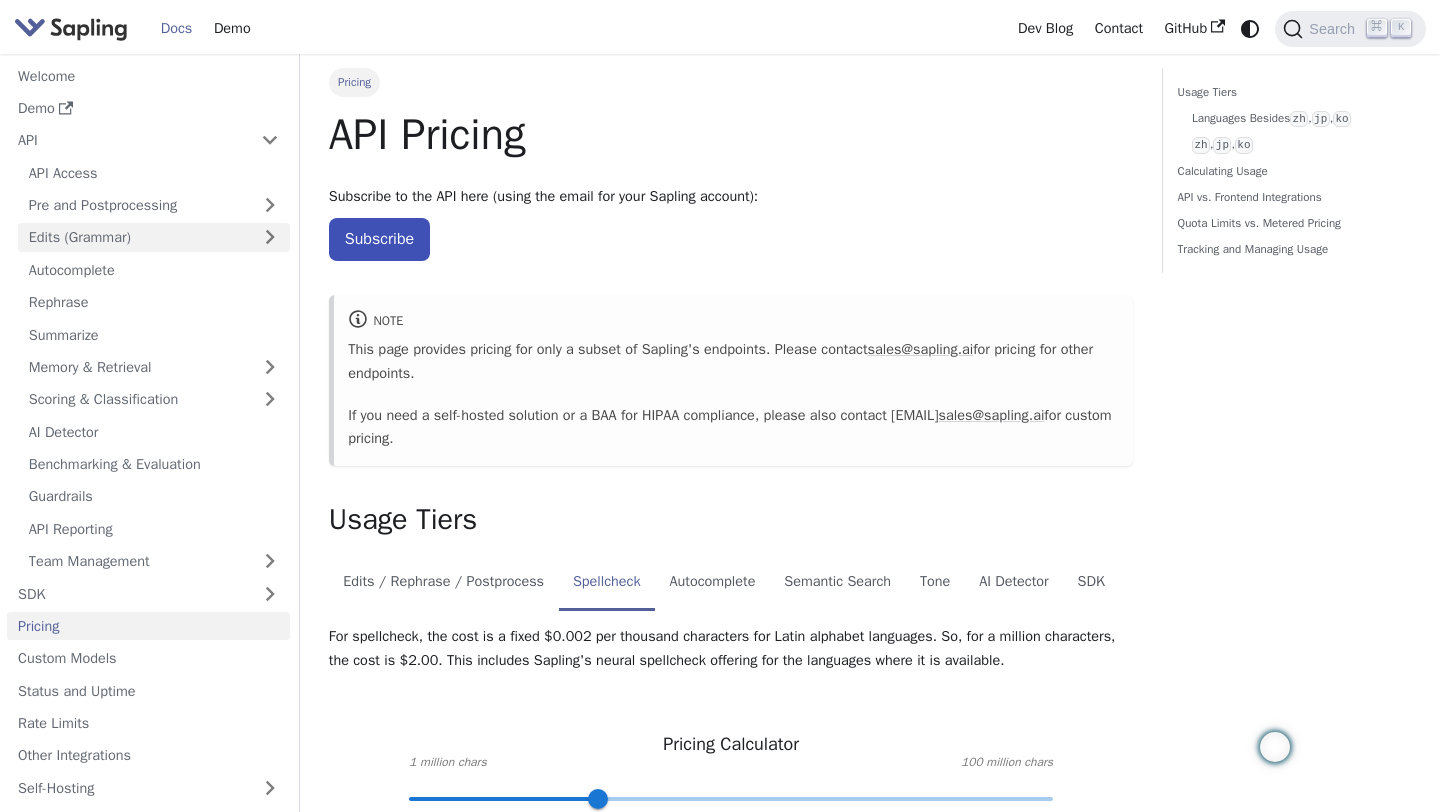 click on "Edits (Grammar)" at bounding box center [154, 237] 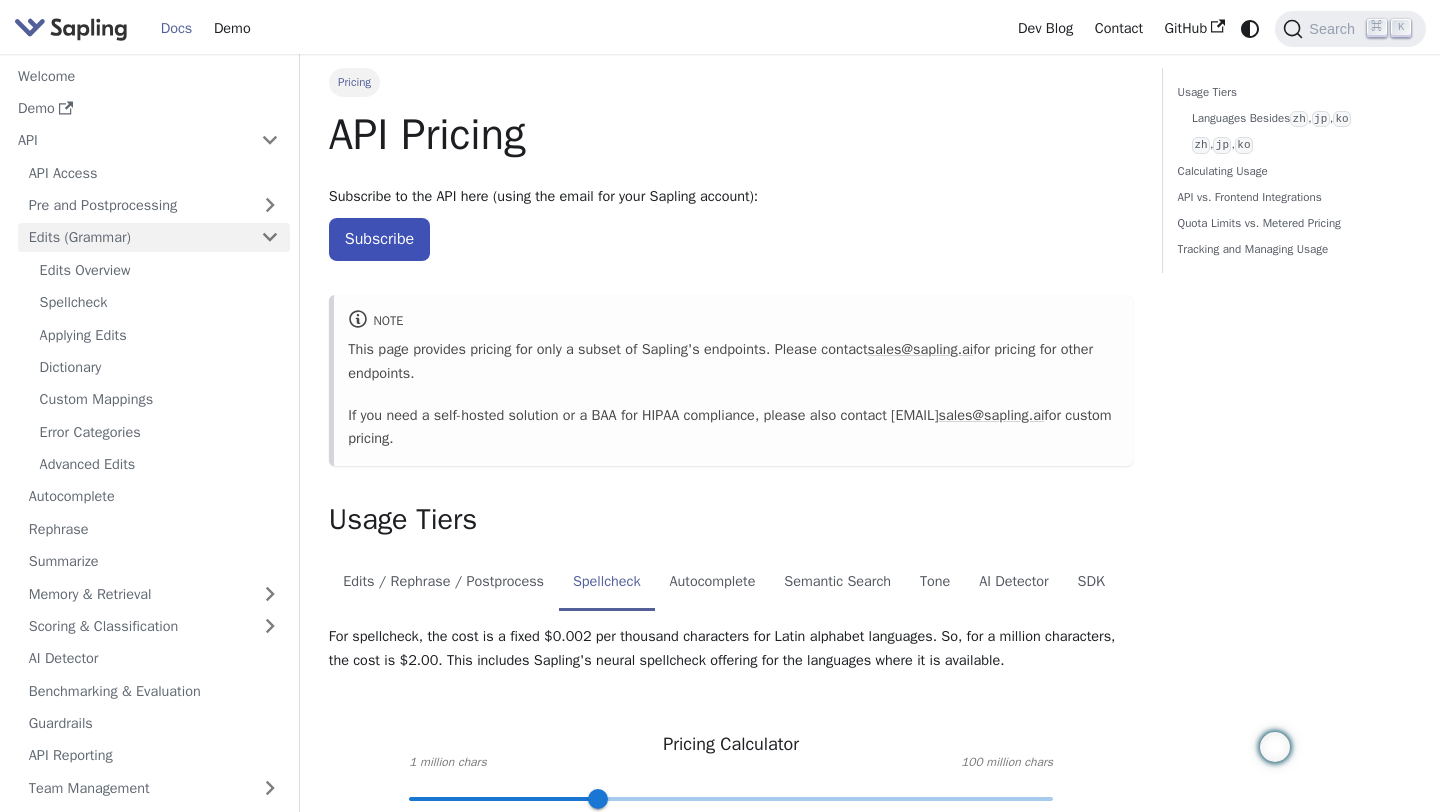 click on "Edits (Grammar)" at bounding box center (154, 237) 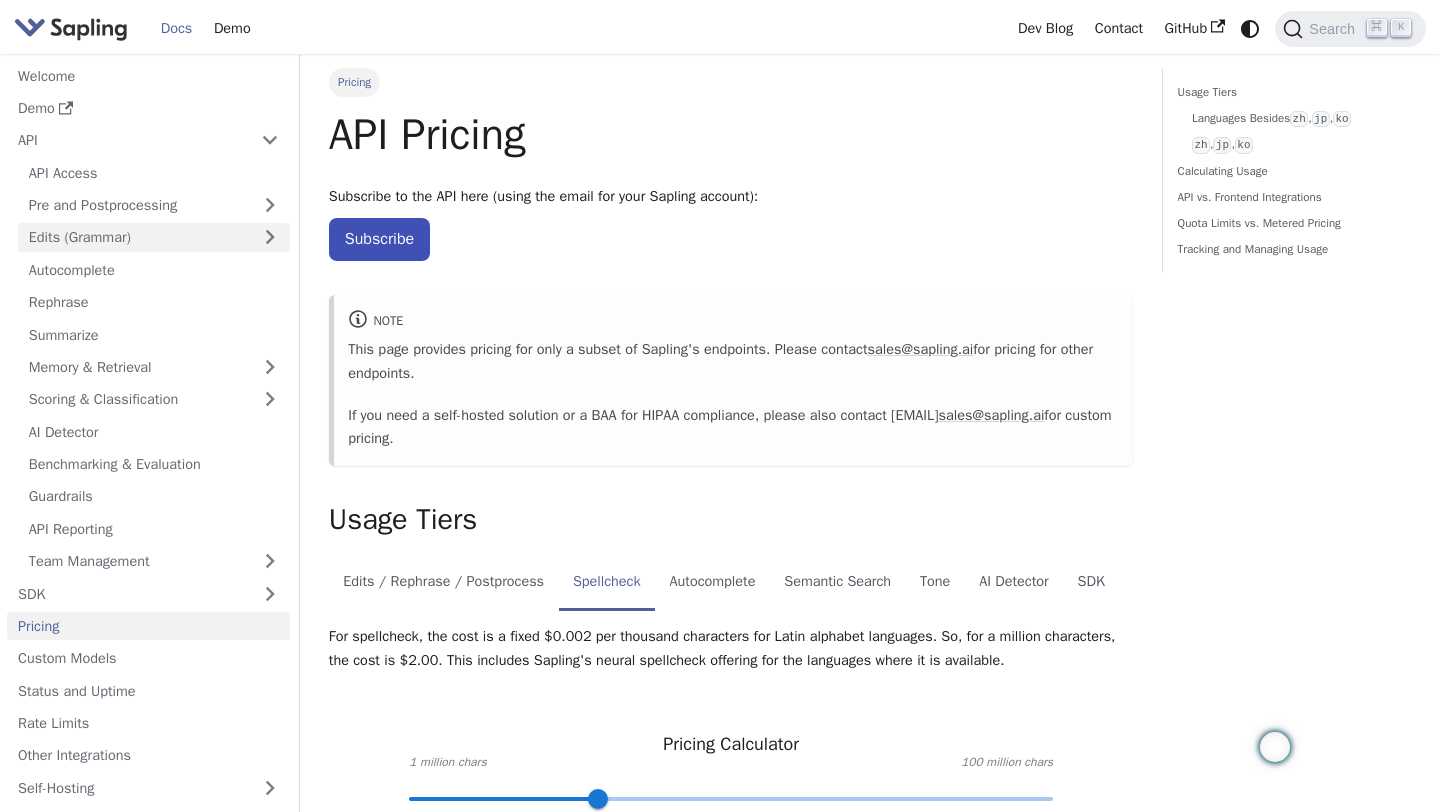 click on "Edits (Grammar)" at bounding box center [154, 237] 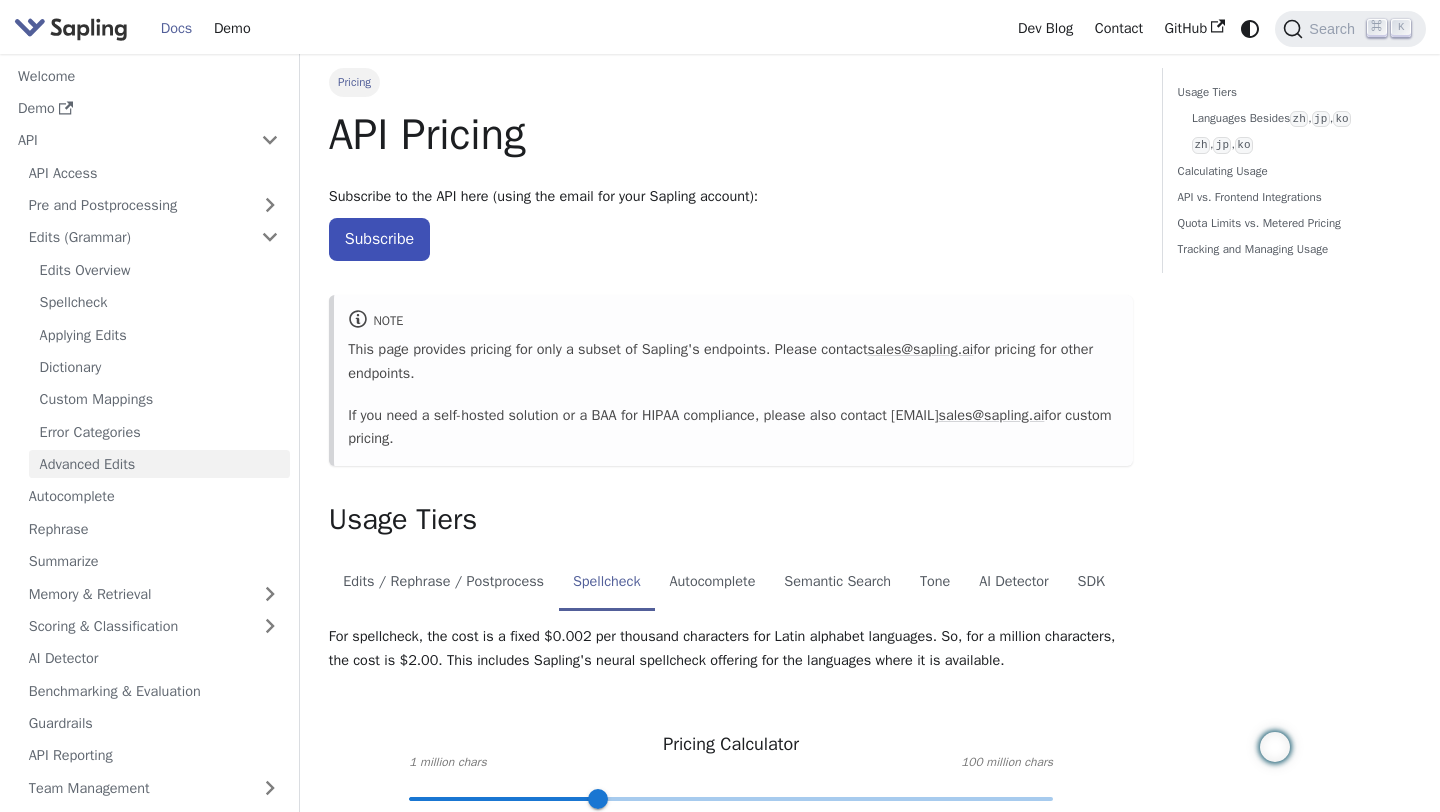 click on "Advanced Edits" at bounding box center (159, 464) 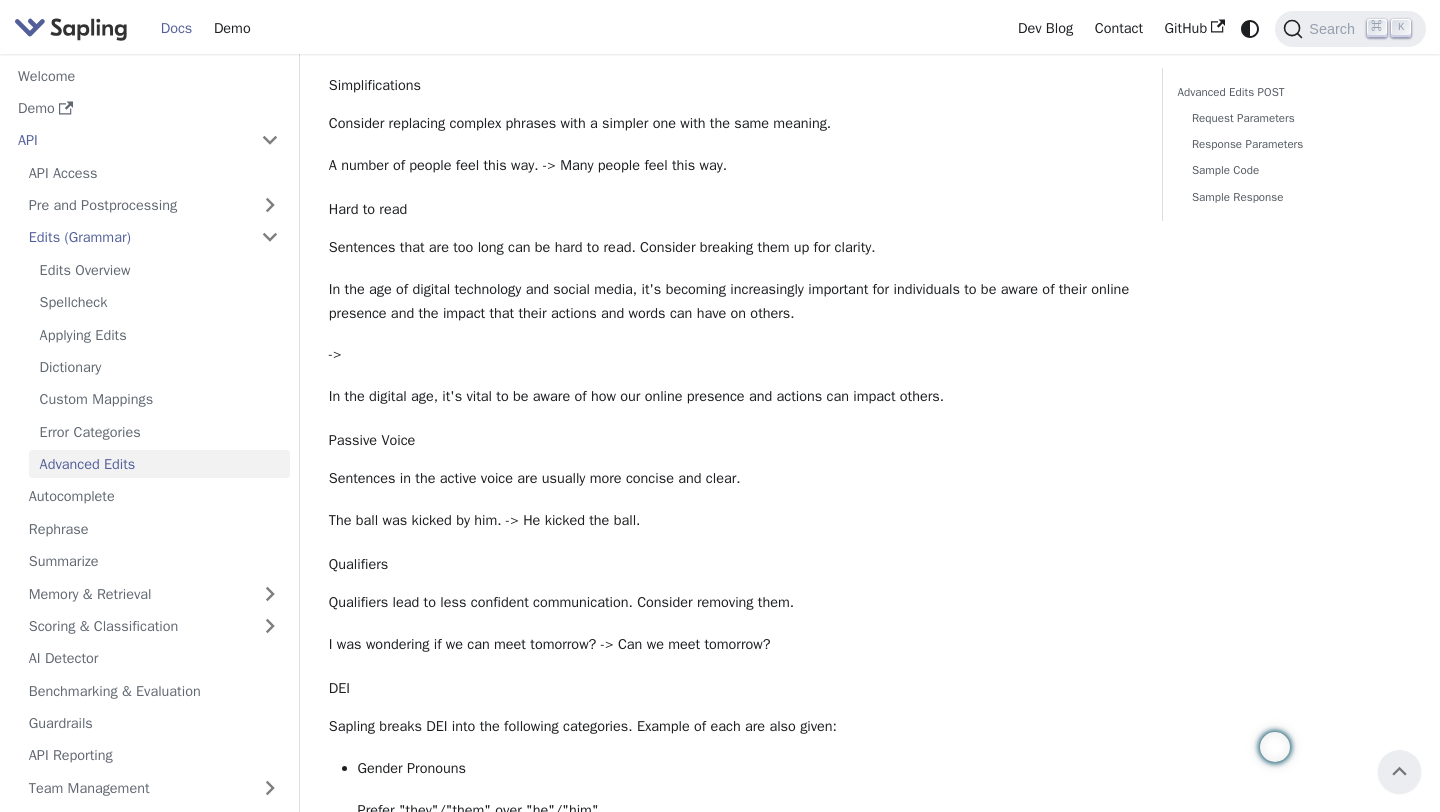 scroll, scrollTop: 0, scrollLeft: 0, axis: both 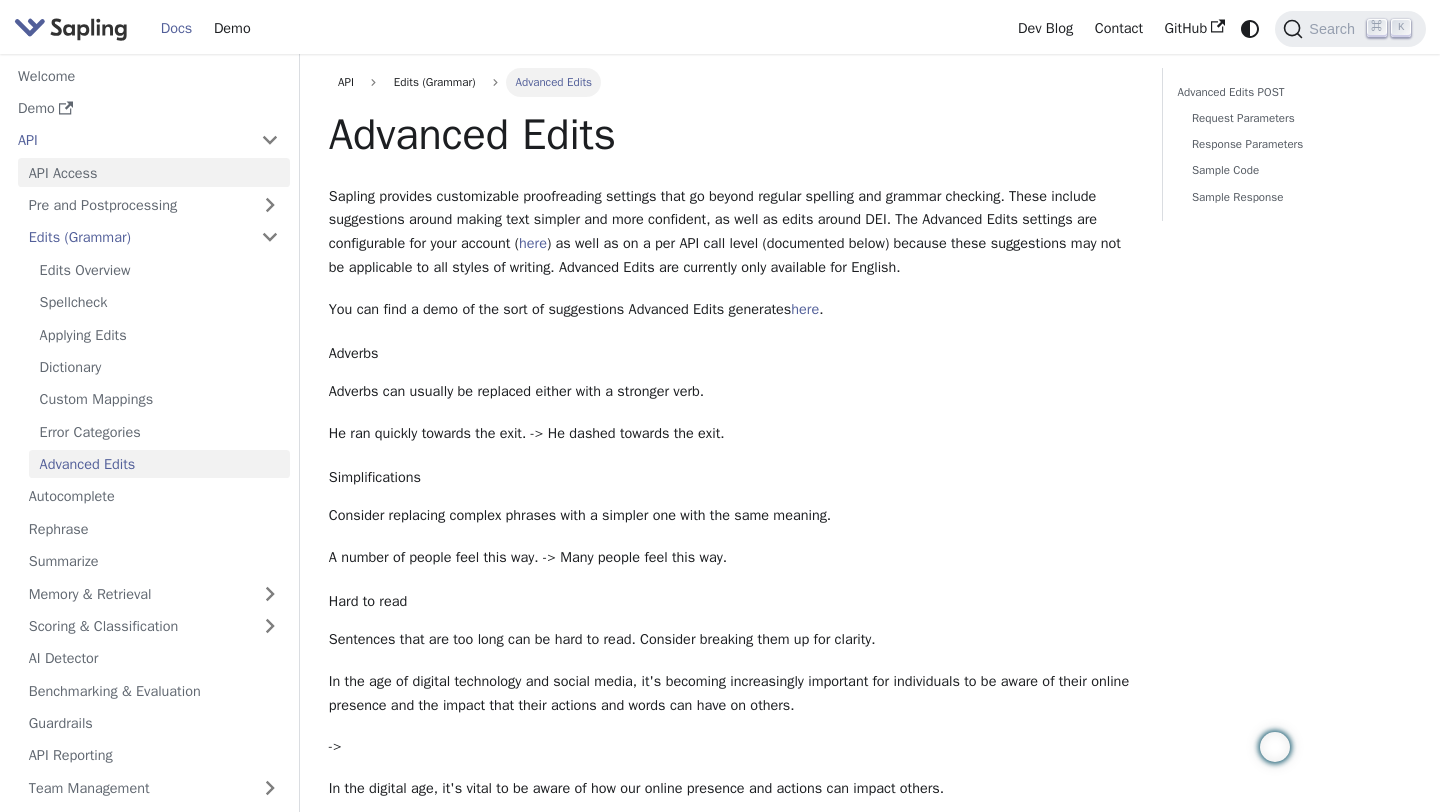 click on "API Access" at bounding box center (154, 172) 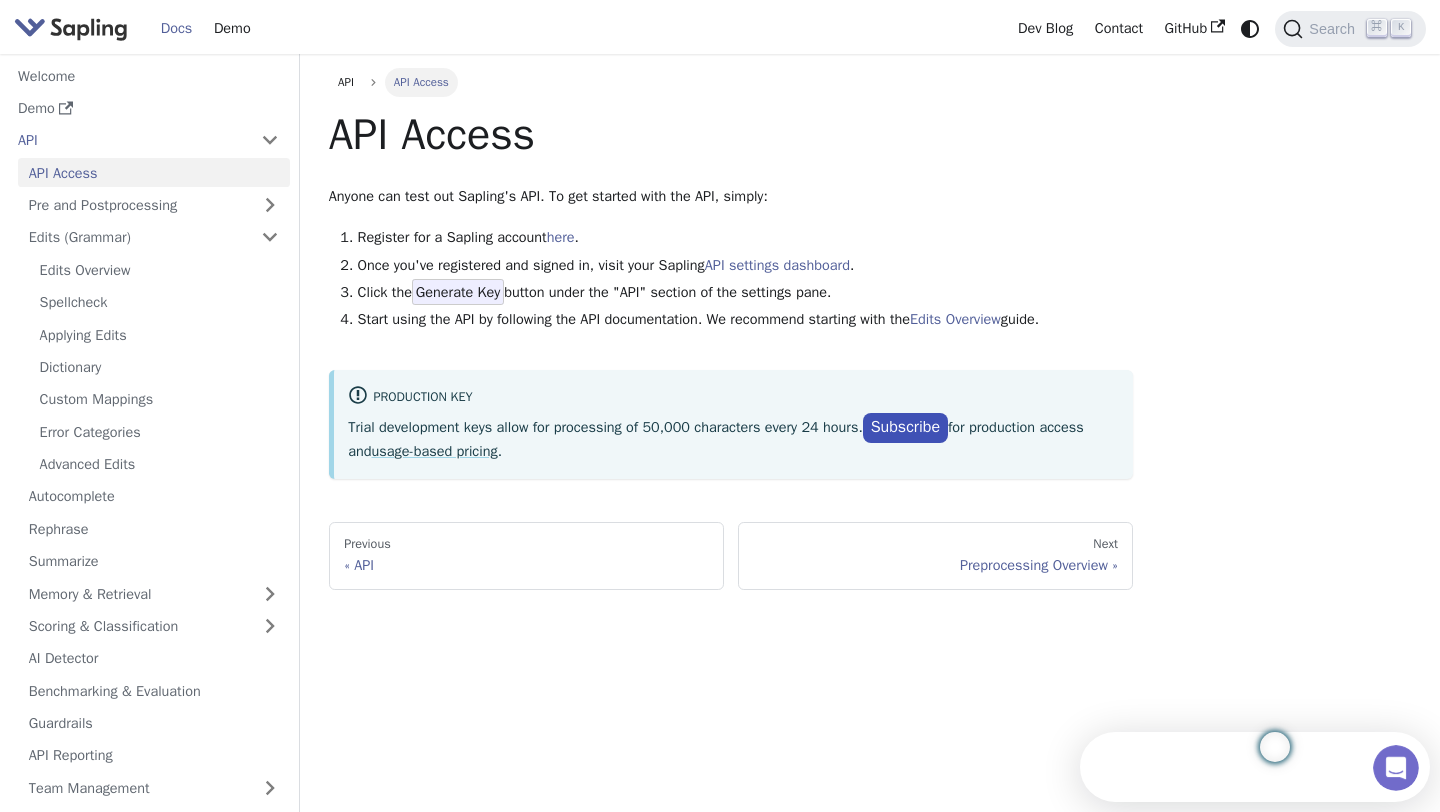 scroll, scrollTop: 0, scrollLeft: 0, axis: both 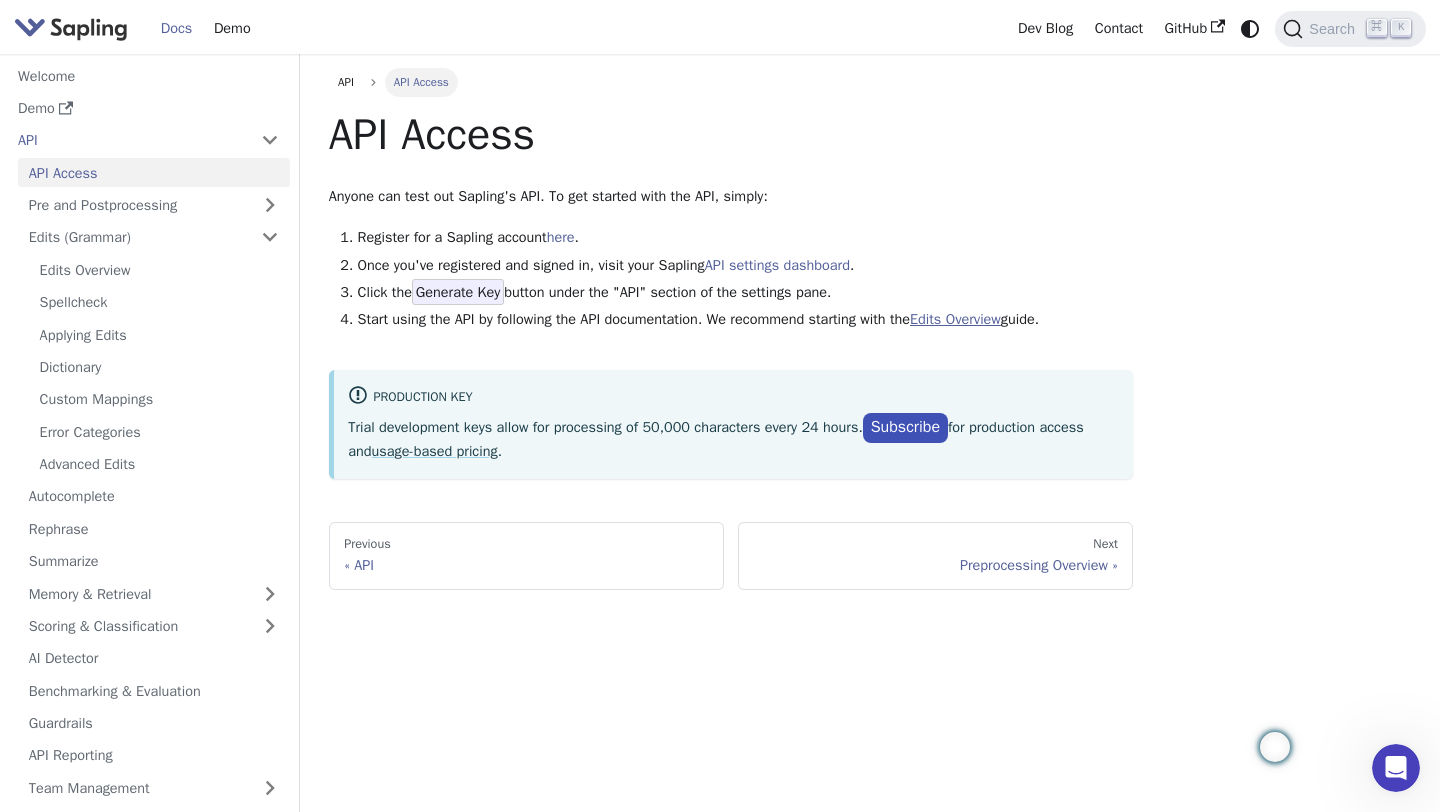 click on "Edits Overview" at bounding box center (955, 319) 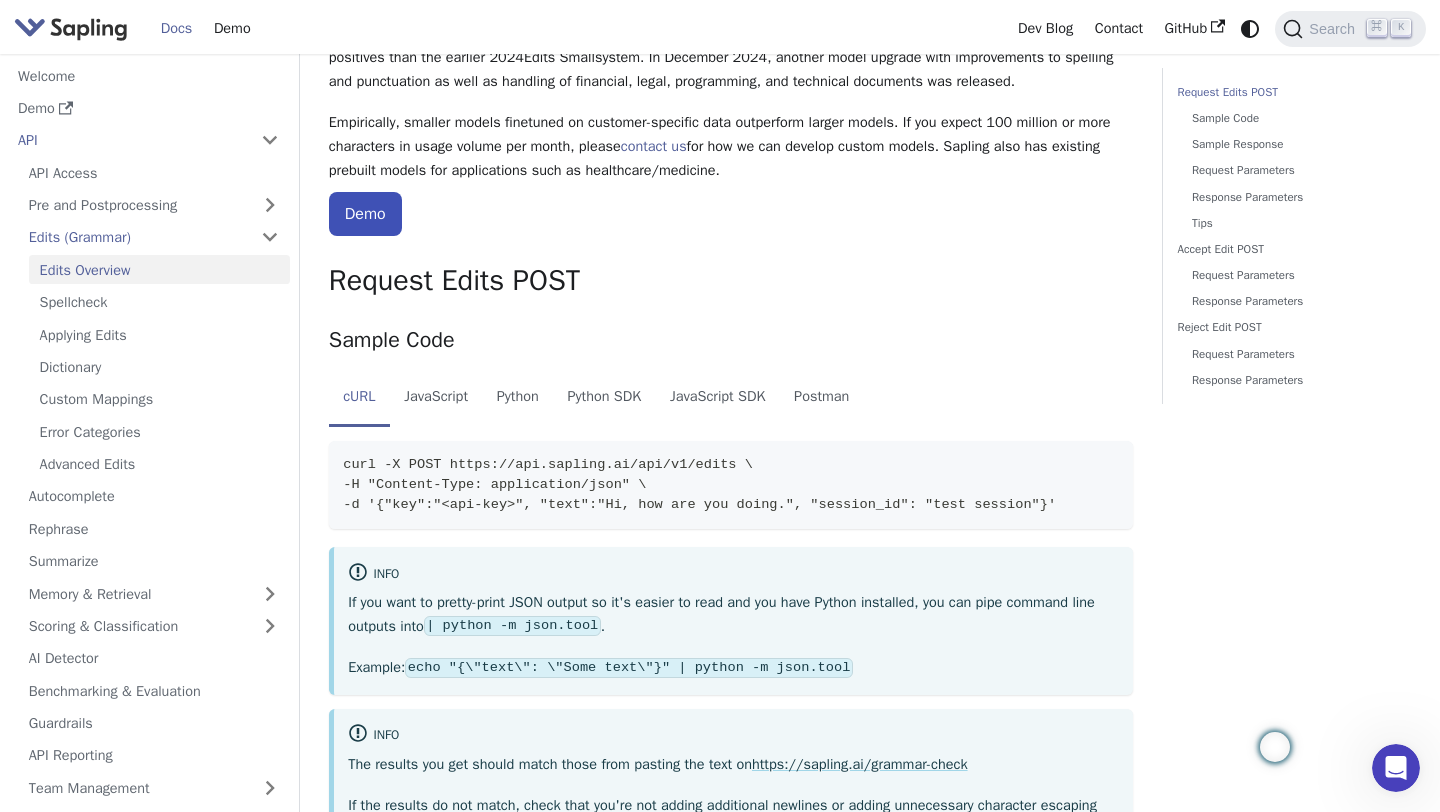 scroll, scrollTop: 233, scrollLeft: 0, axis: vertical 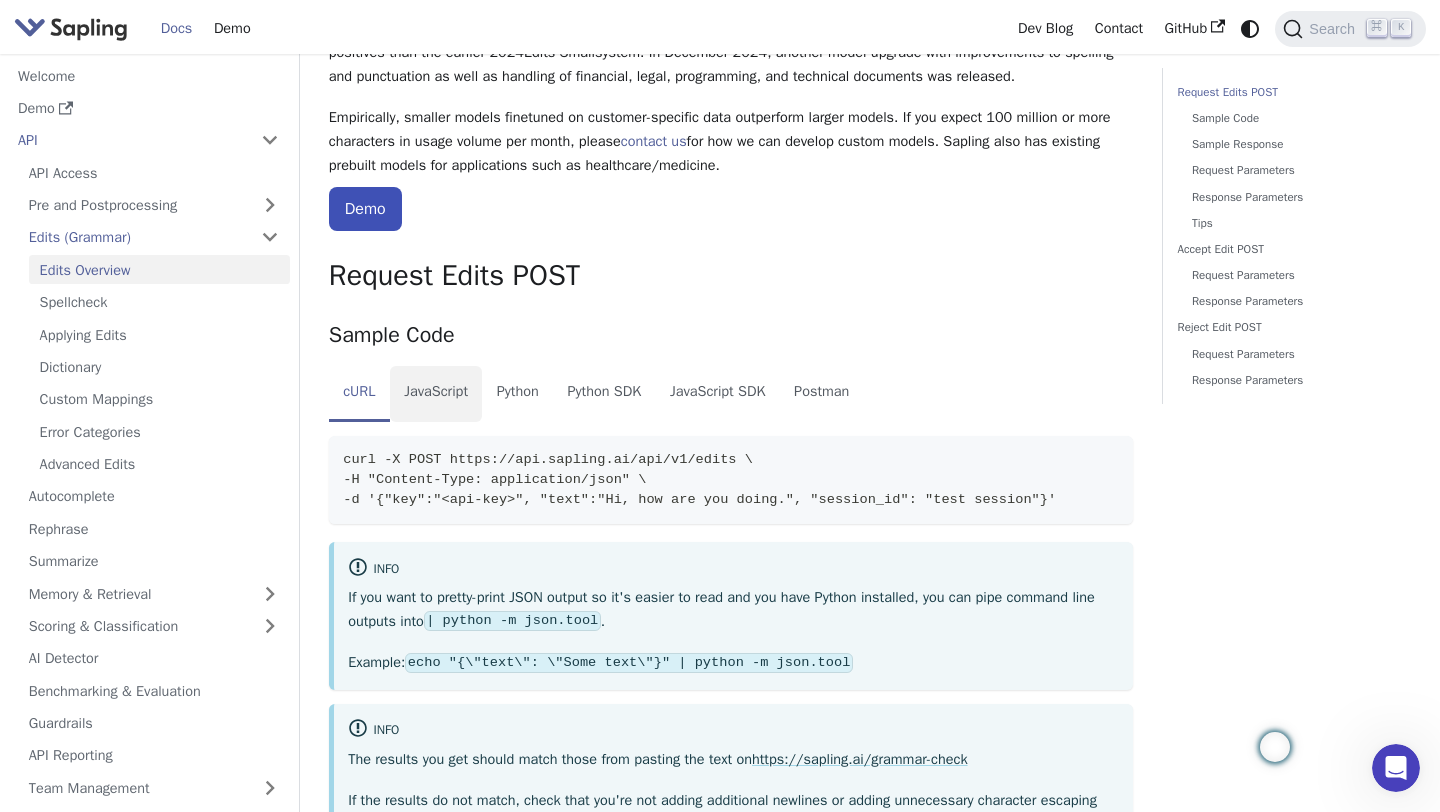 click on "JavaScript" at bounding box center (436, 394) 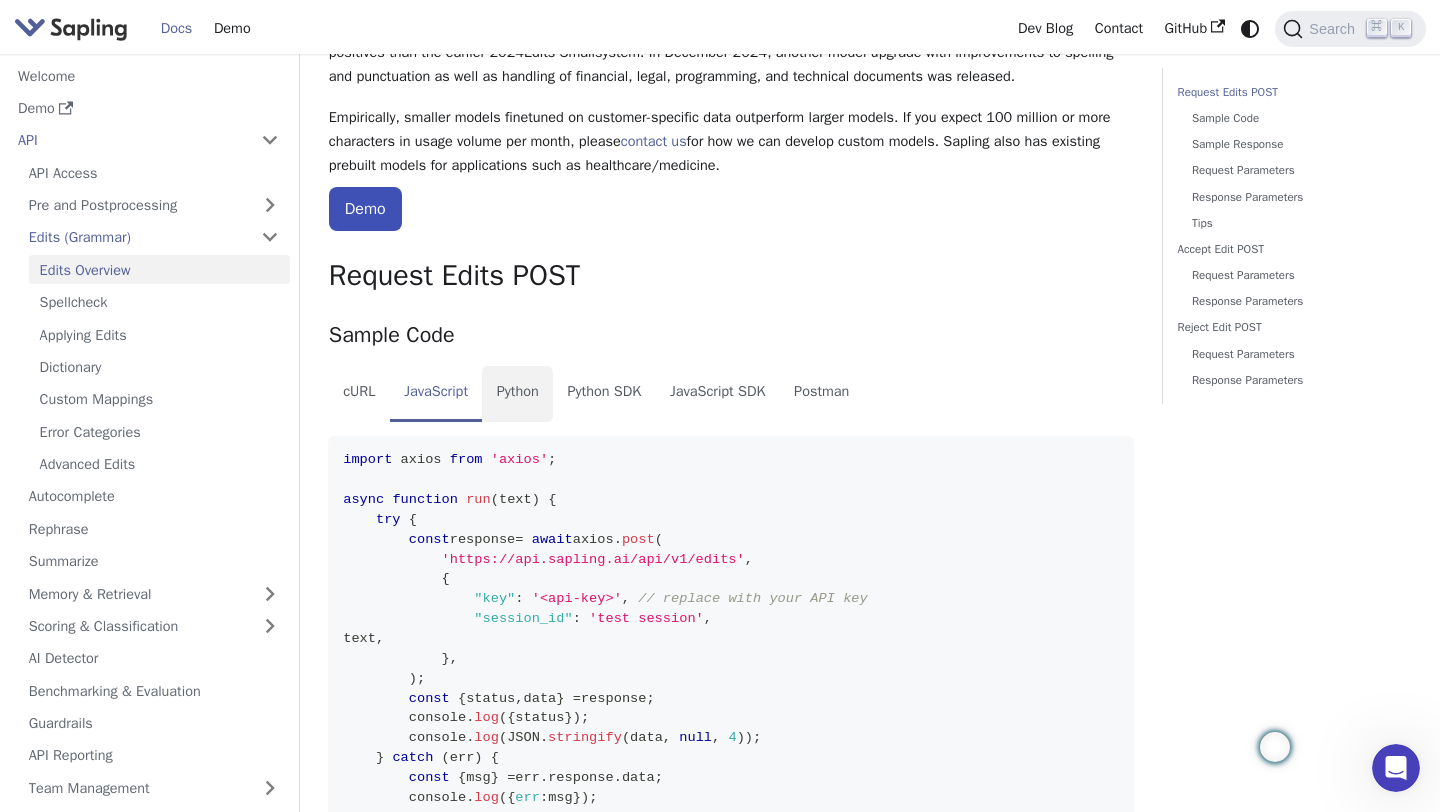click on "Python" at bounding box center [517, 394] 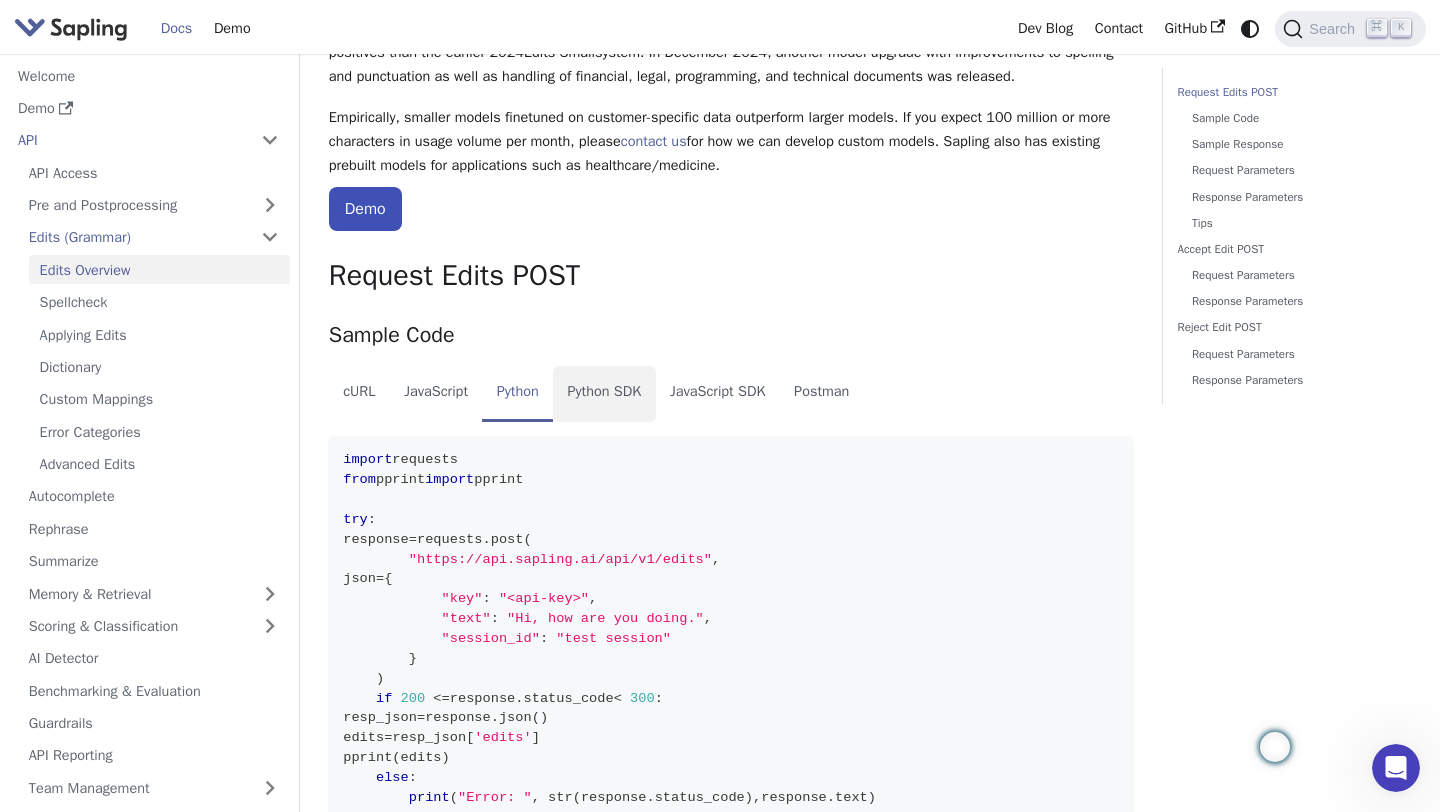 click on "Python SDK" at bounding box center (604, 394) 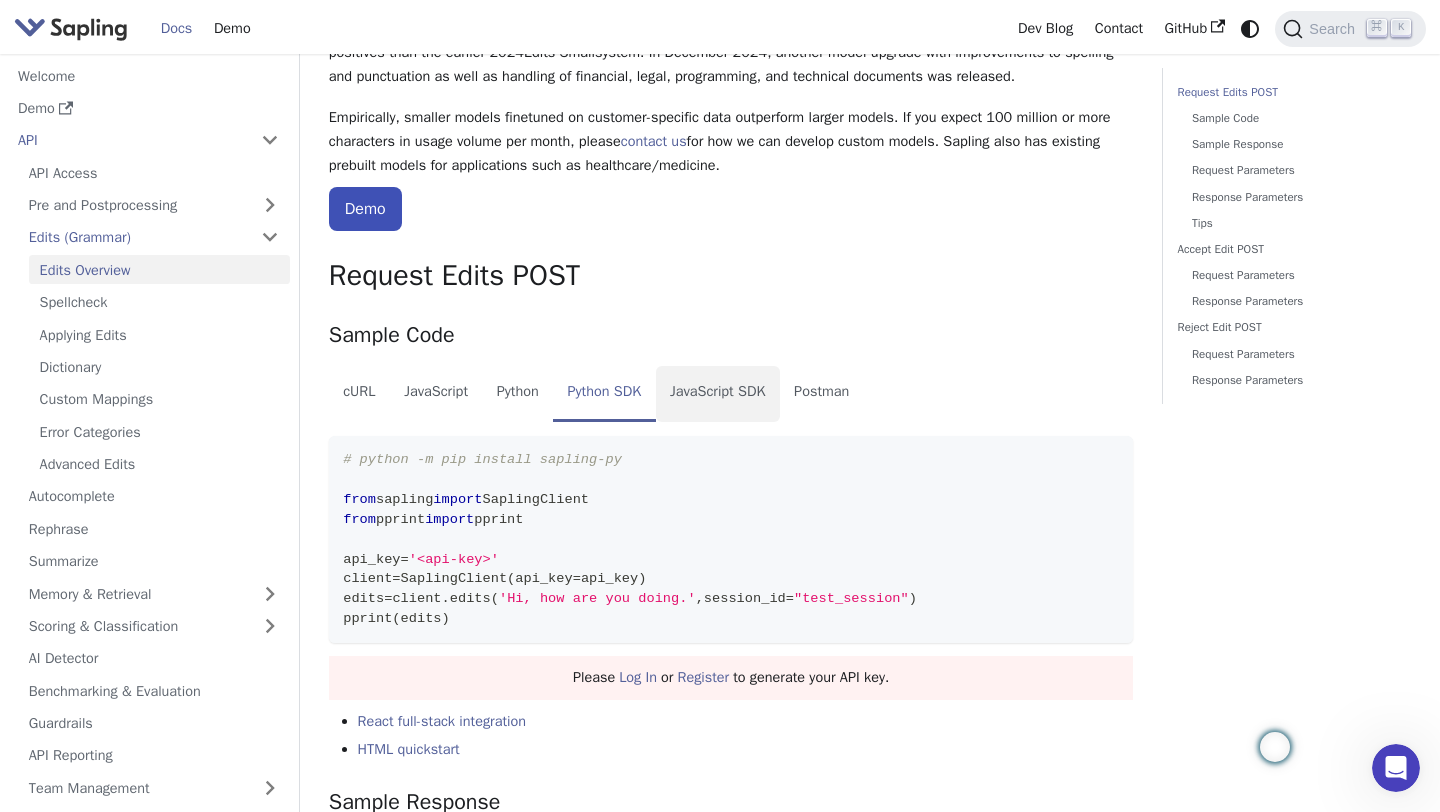 click on "JavaScript SDK" at bounding box center (718, 394) 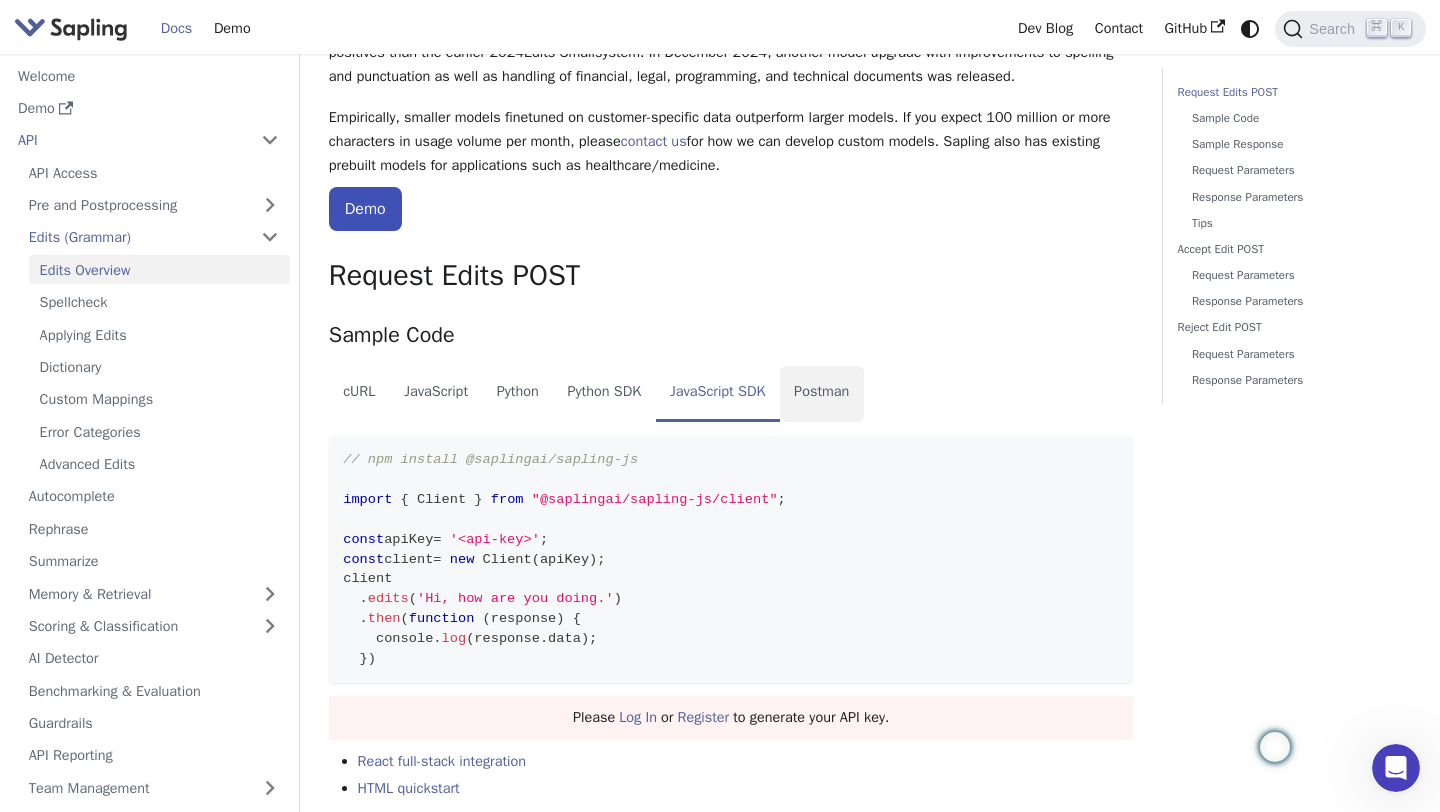 click on "Postman" at bounding box center (822, 394) 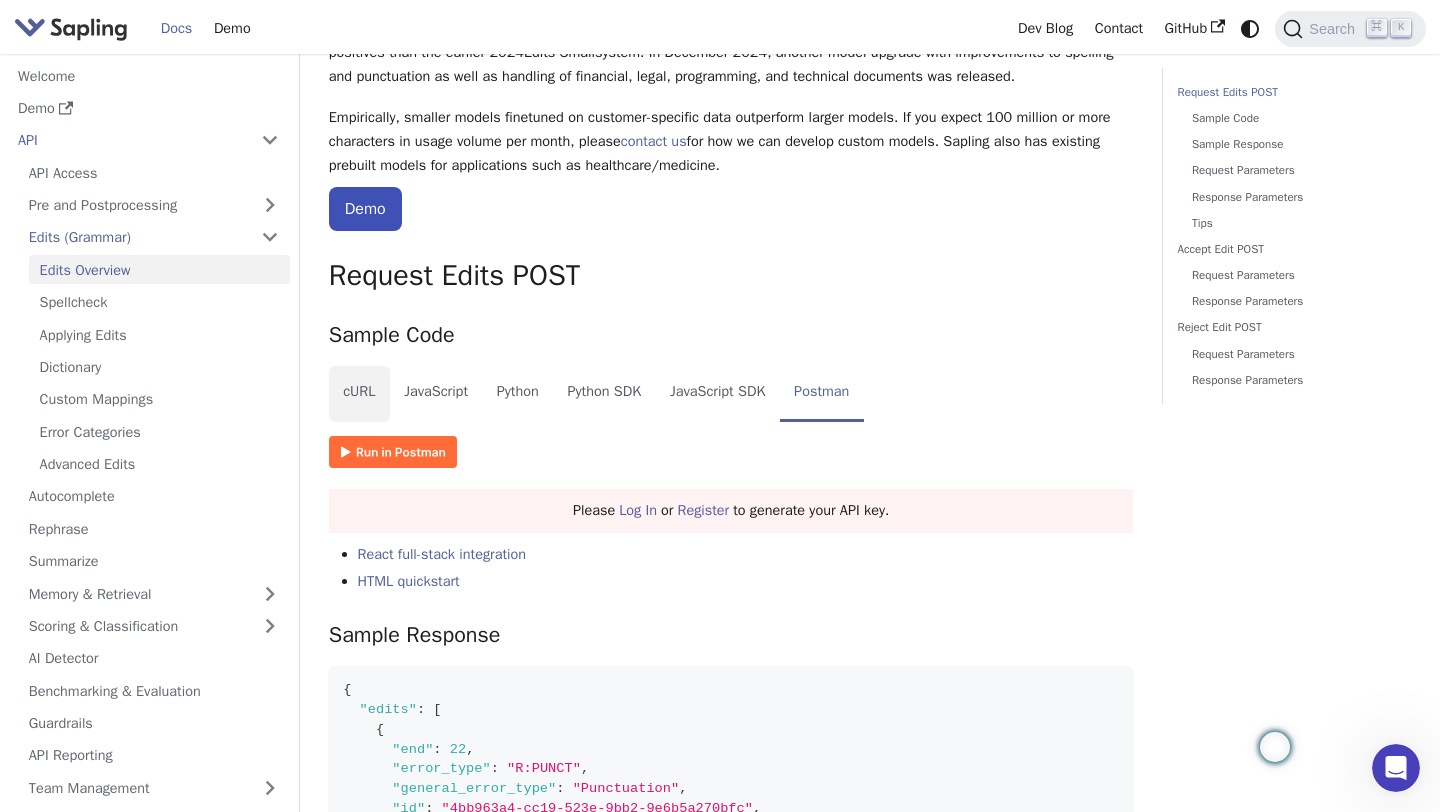click on "cURL" at bounding box center [359, 394] 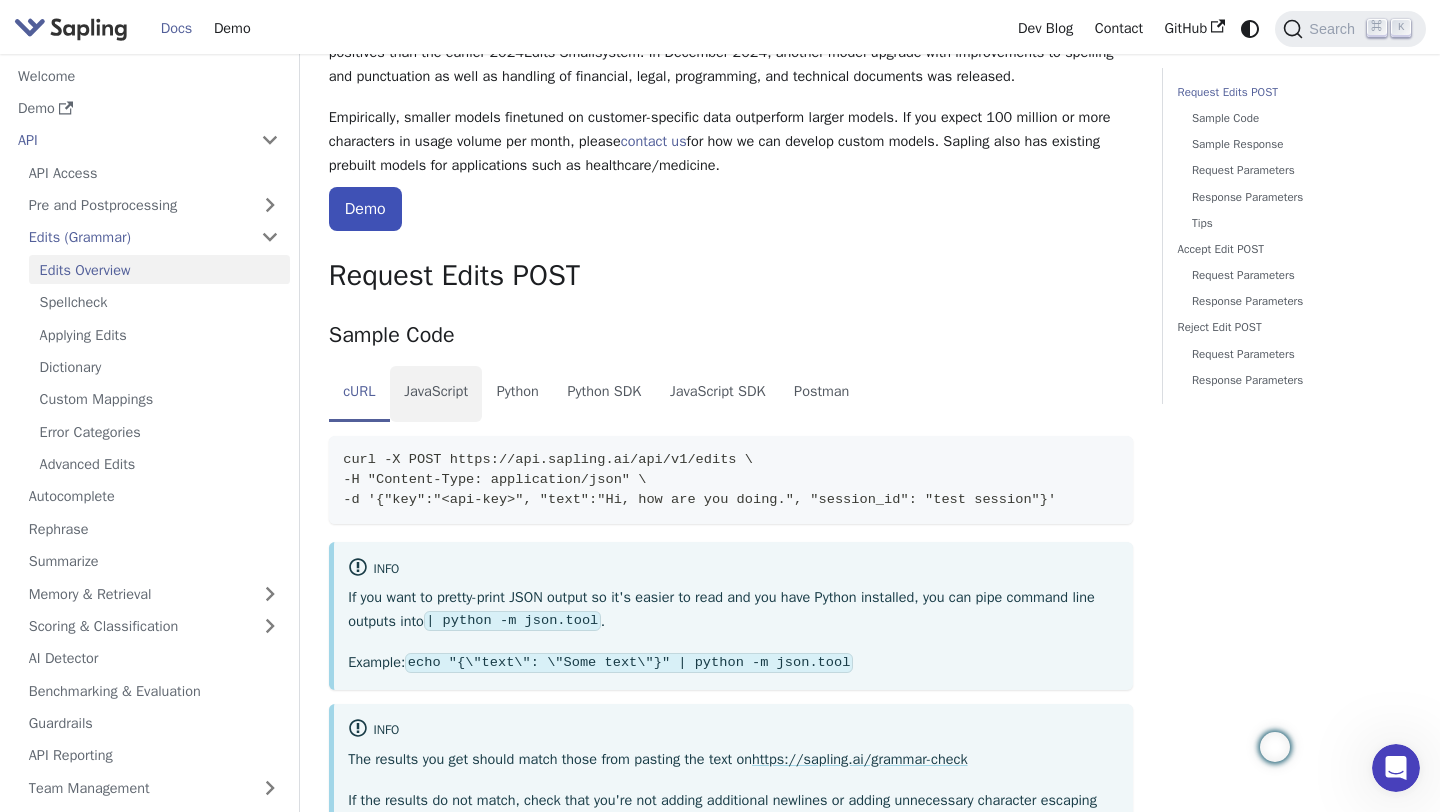 click on "JavaScript" at bounding box center (436, 394) 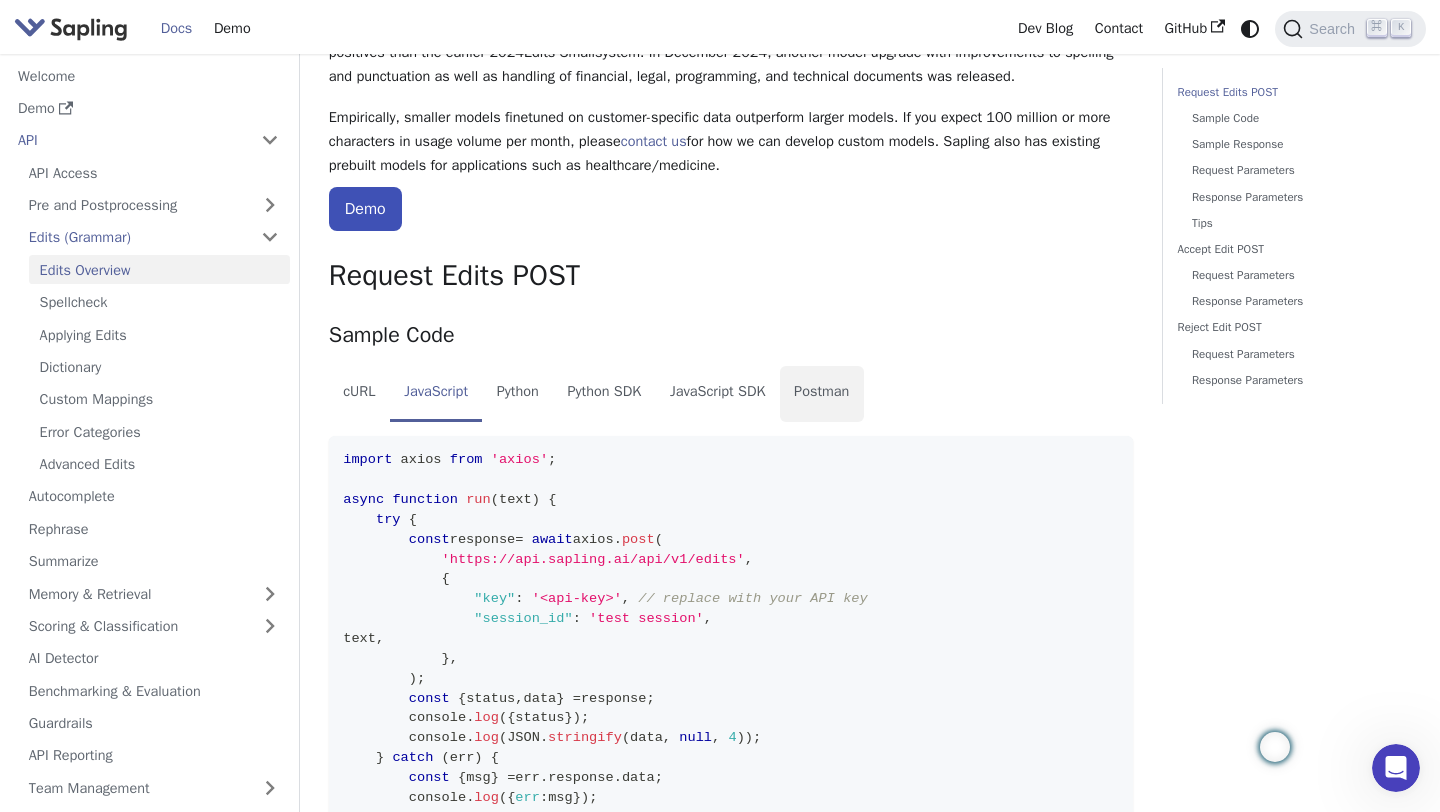 click on "Postman" at bounding box center (822, 394) 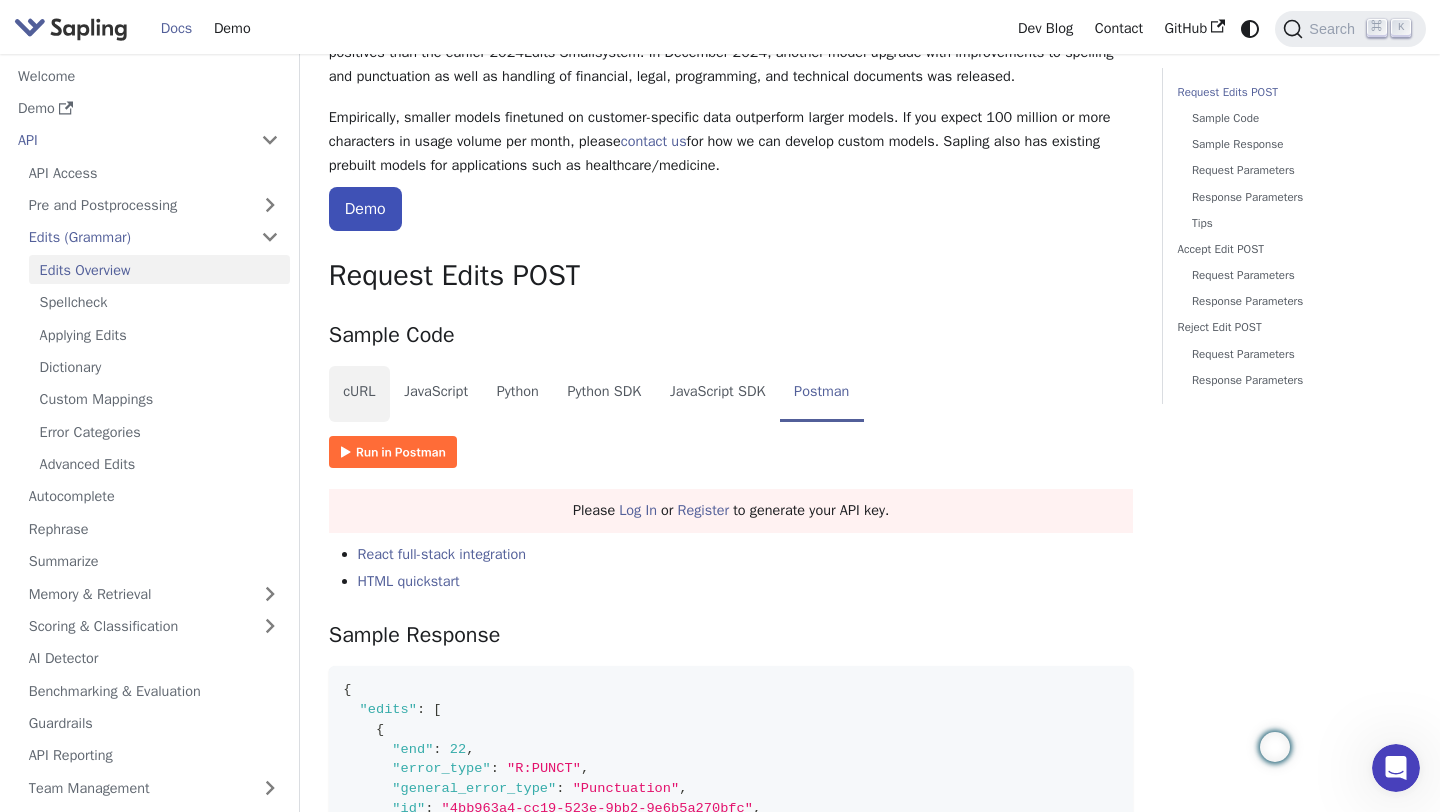 click on "cURL" at bounding box center (359, 394) 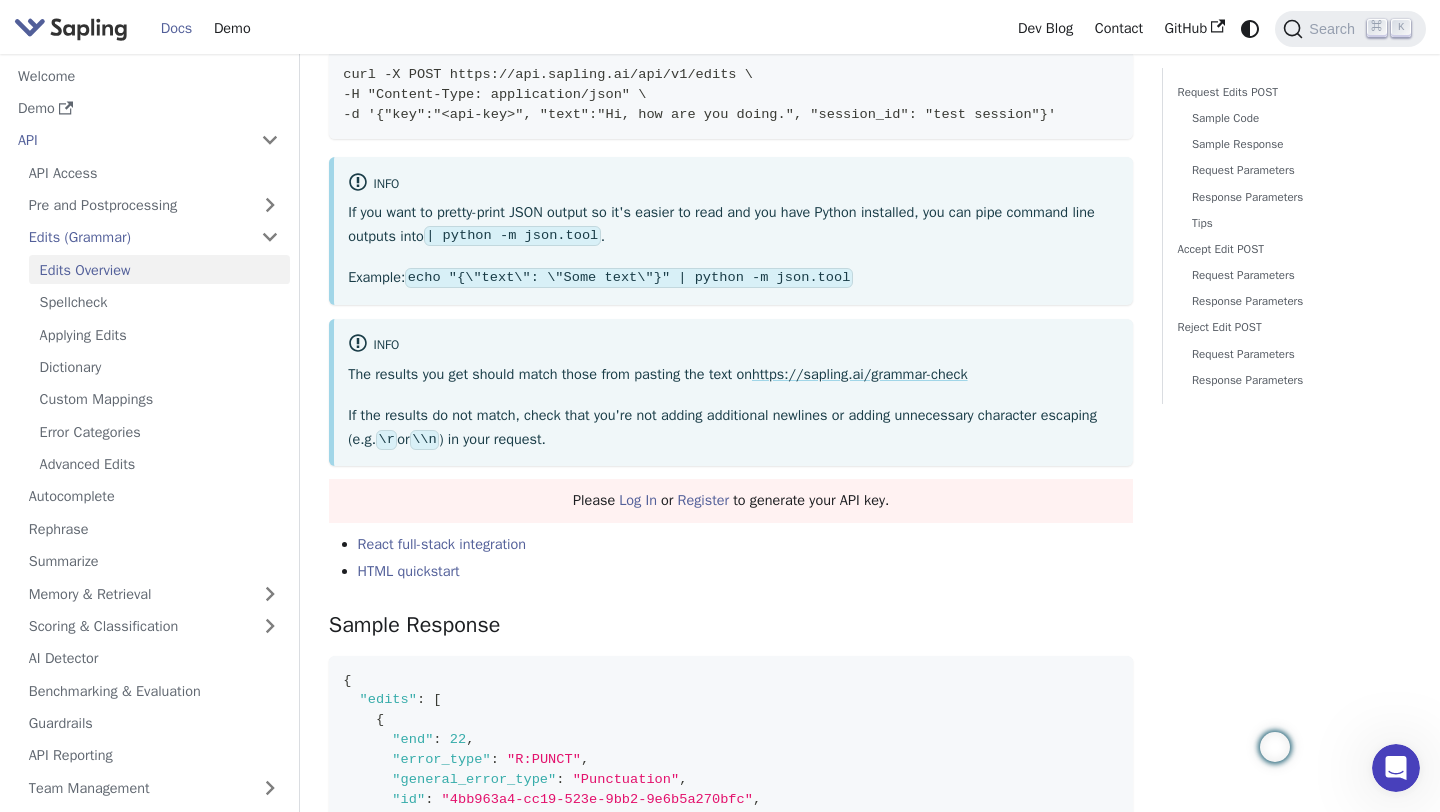 scroll, scrollTop: 0, scrollLeft: 0, axis: both 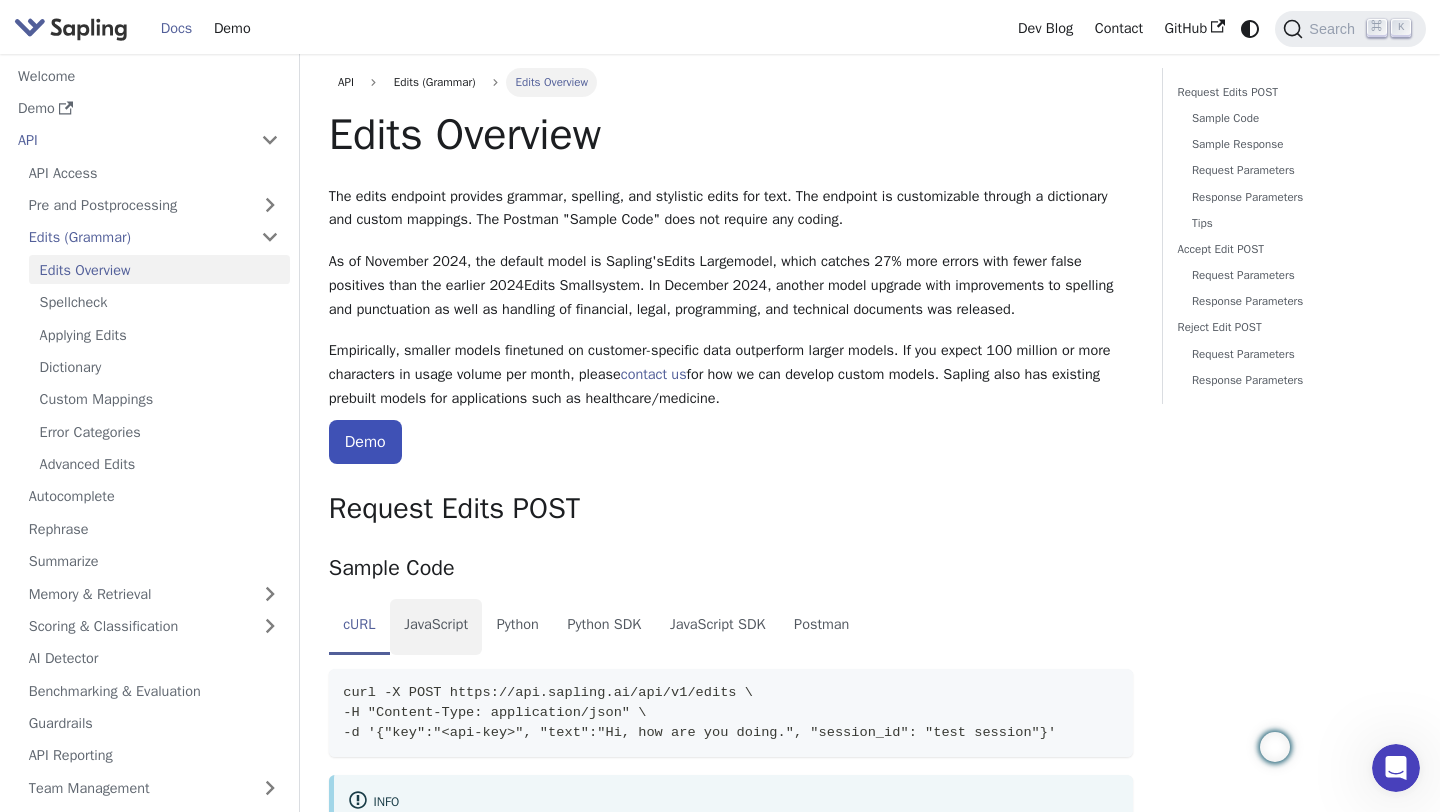 click on "JavaScript" at bounding box center (436, 627) 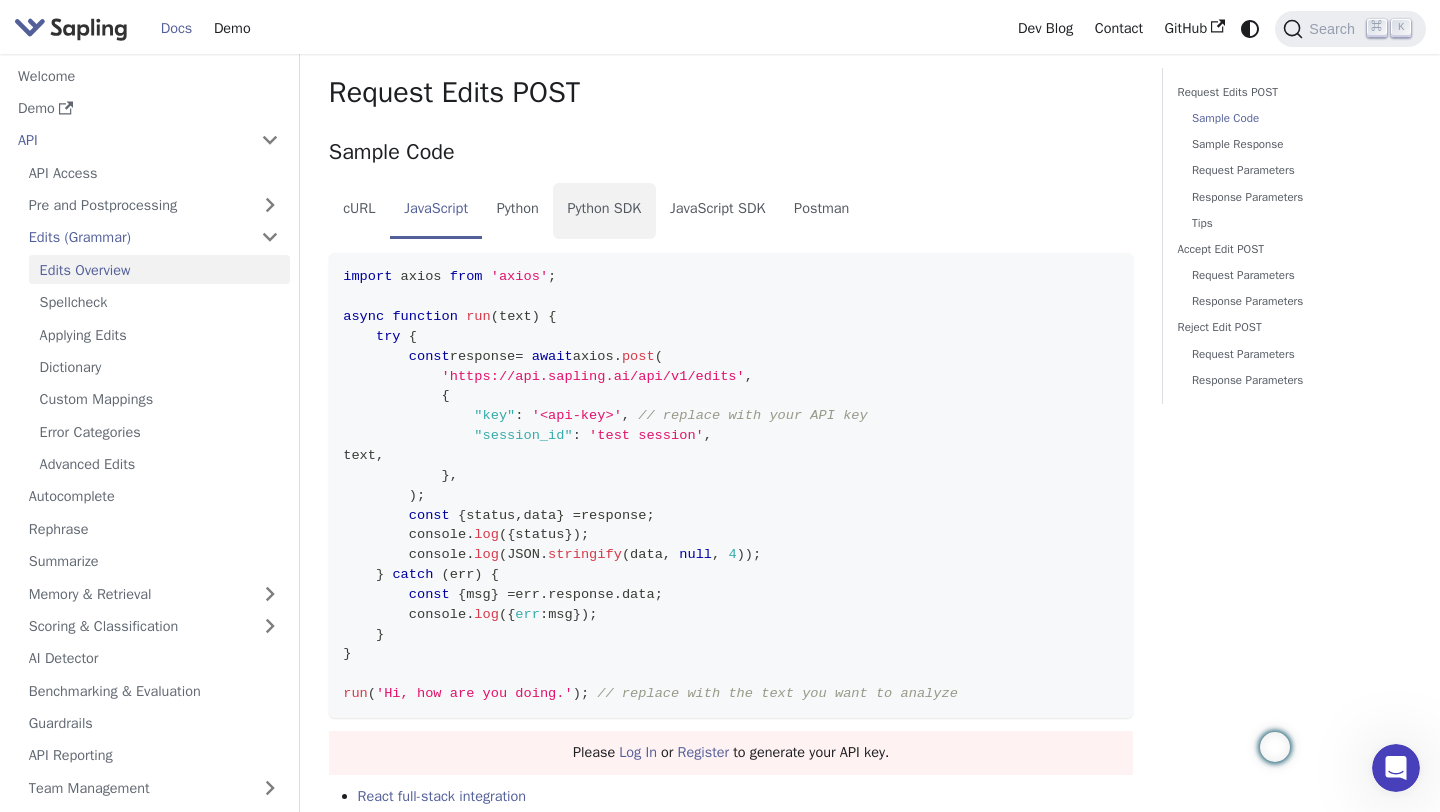scroll, scrollTop: 0, scrollLeft: 0, axis: both 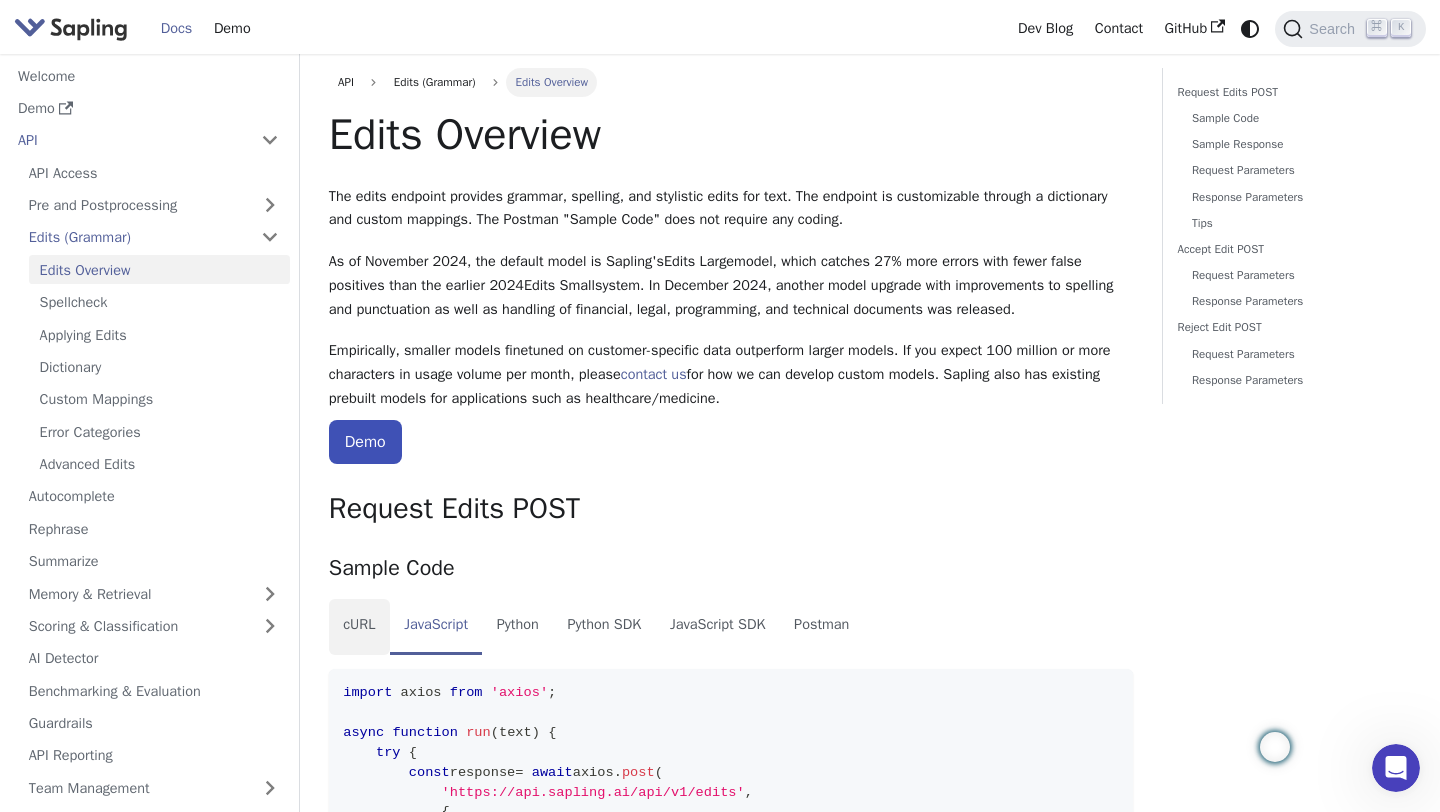 click on "cURL" at bounding box center (359, 627) 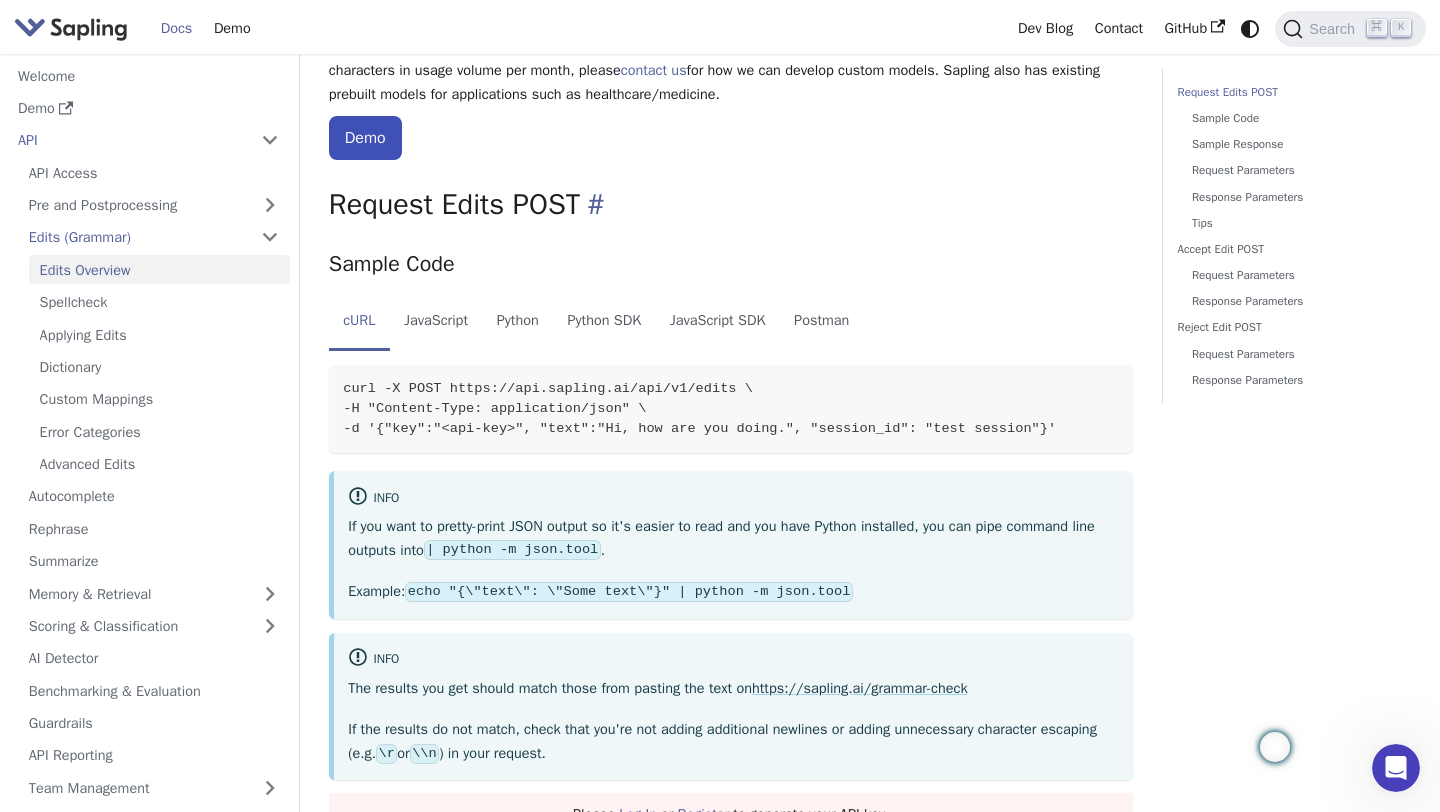 scroll, scrollTop: 361, scrollLeft: 0, axis: vertical 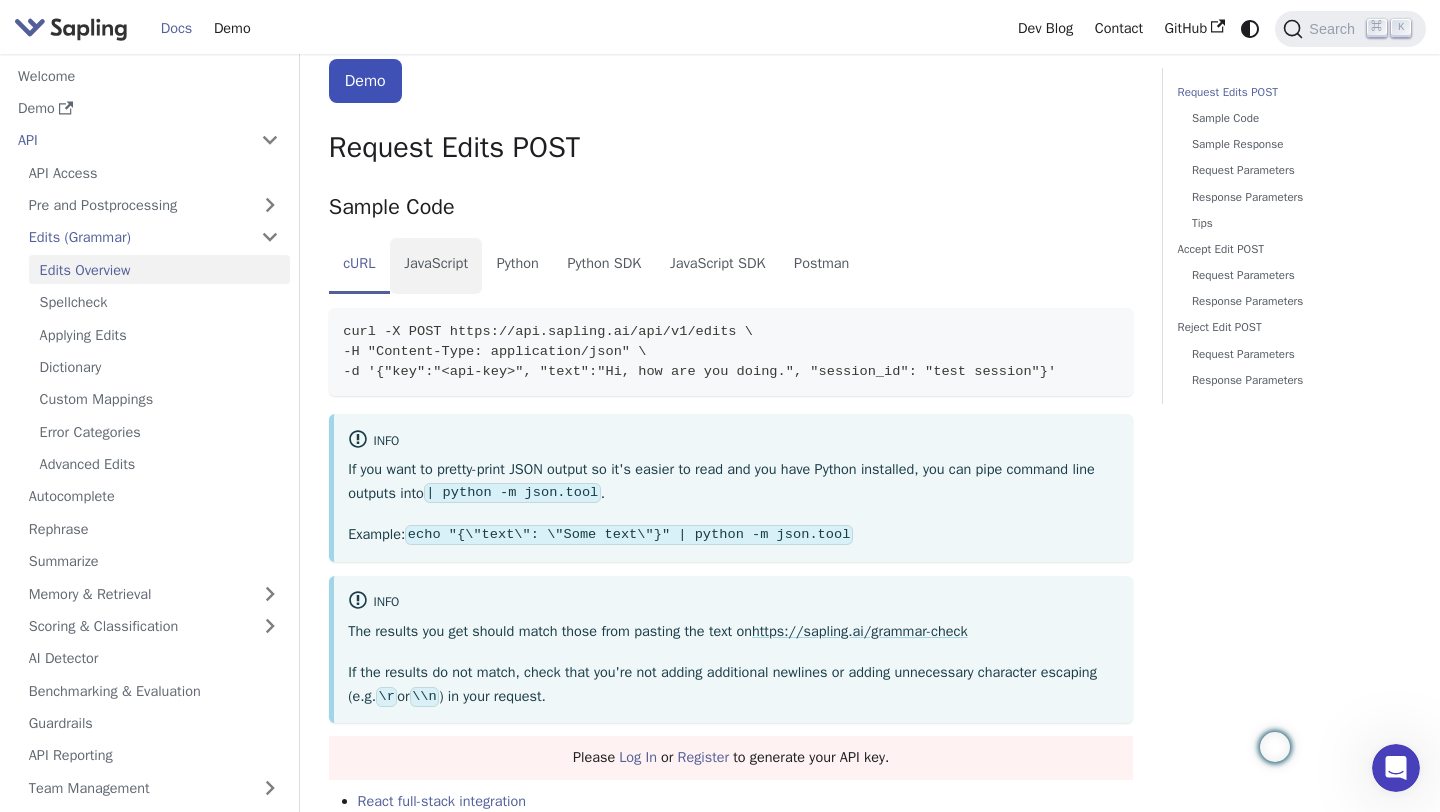 click on "JavaScript" at bounding box center (436, 266) 